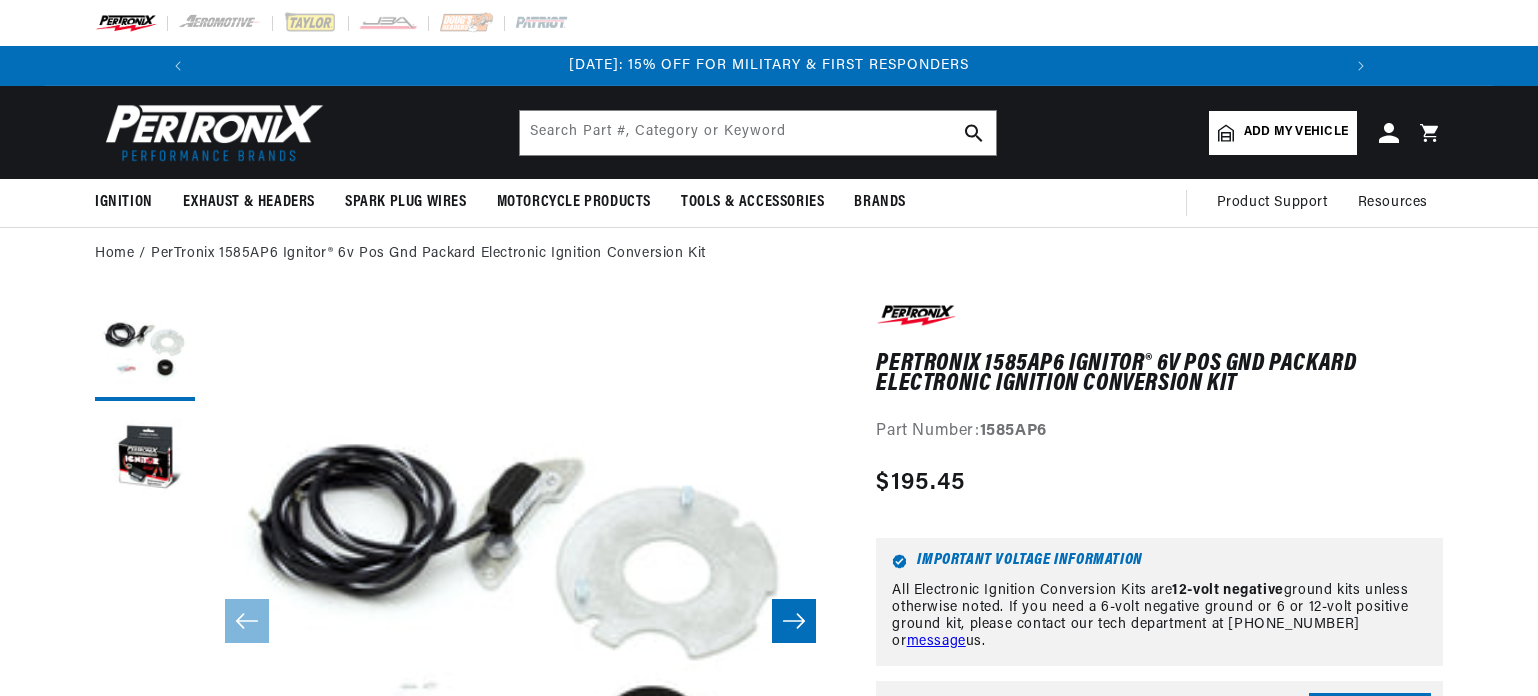 scroll, scrollTop: 0, scrollLeft: 0, axis: both 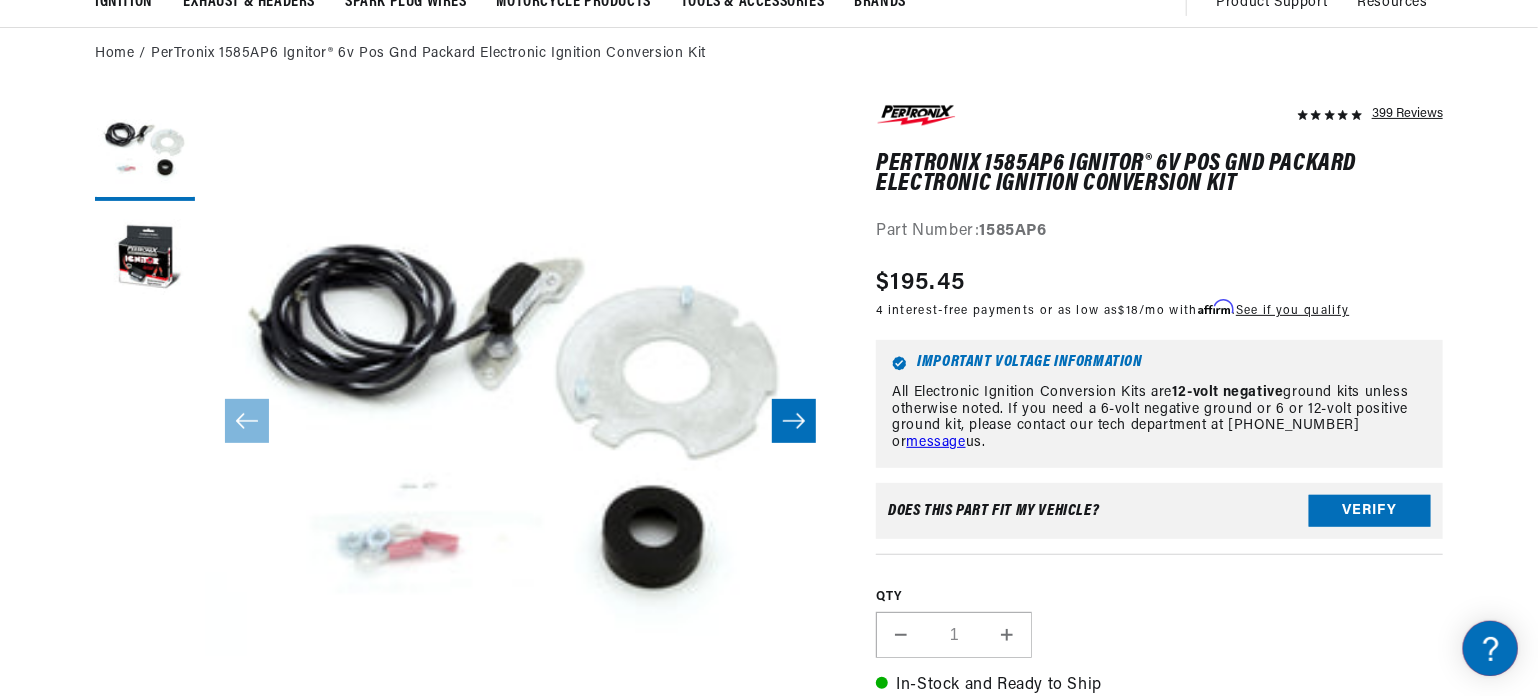 click at bounding box center [794, 421] 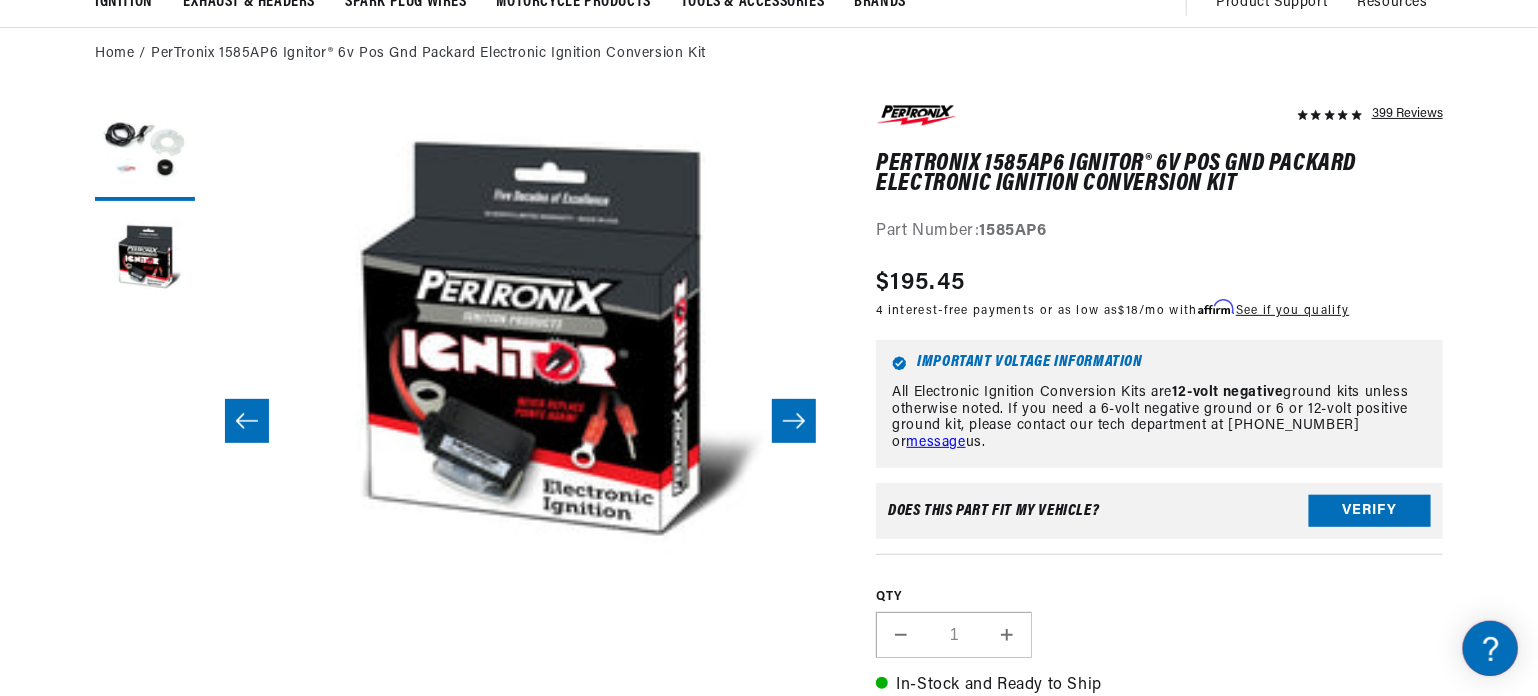 scroll, scrollTop: 0, scrollLeft: 631, axis: horizontal 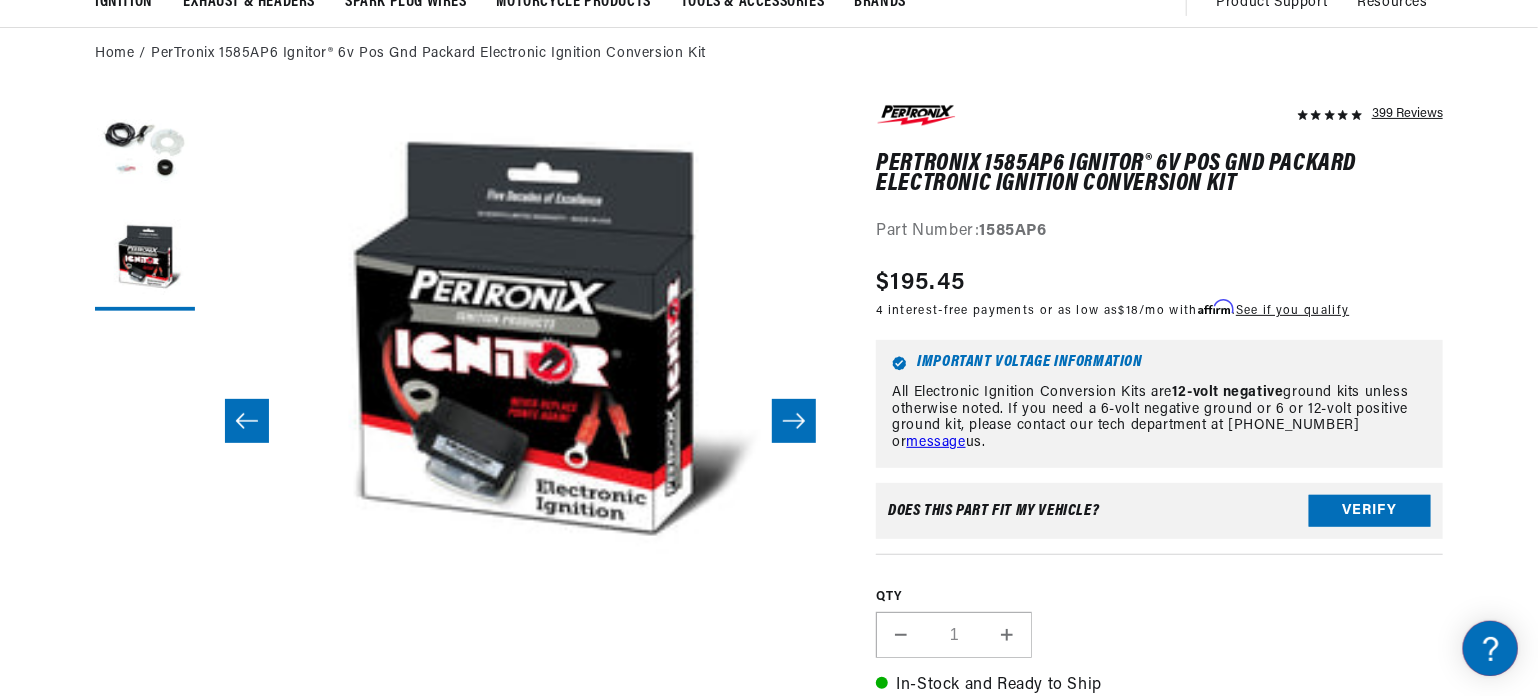 click 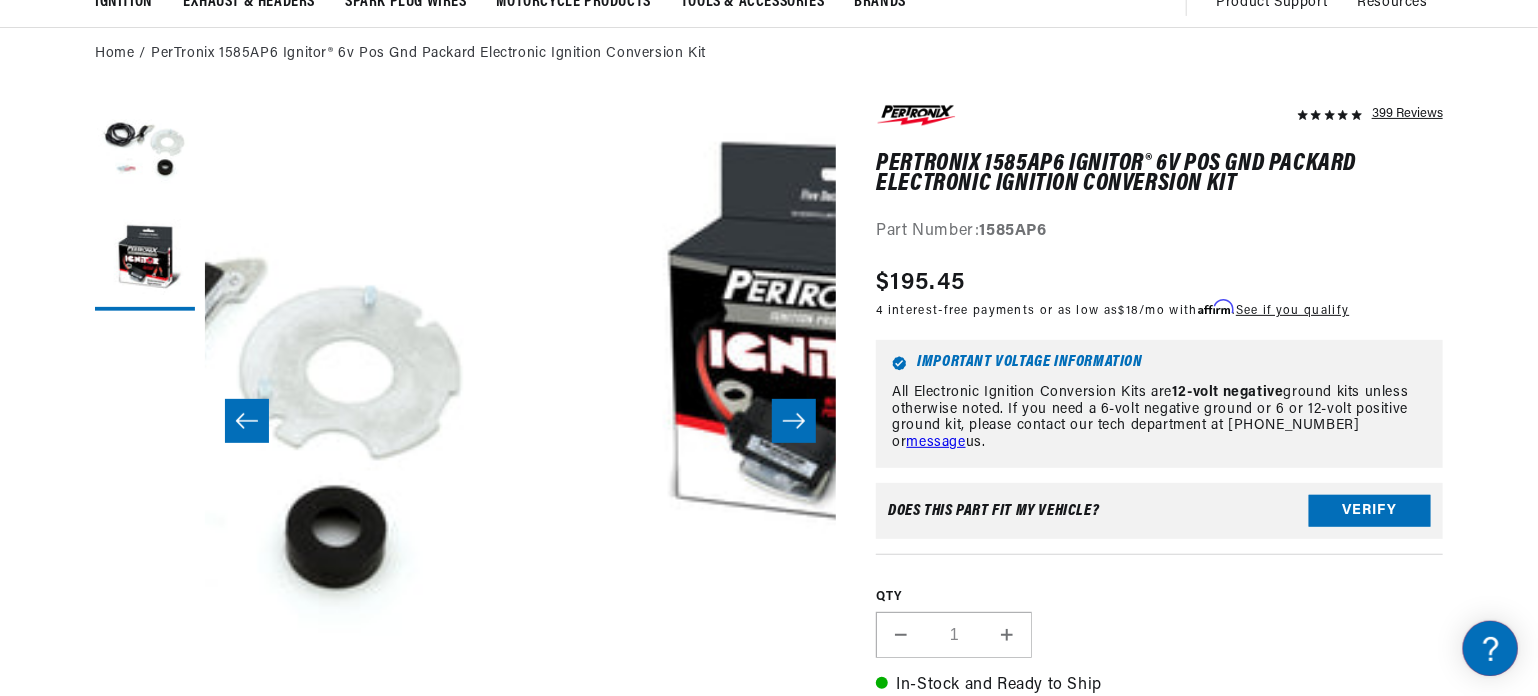 scroll, scrollTop: 0, scrollLeft: 0, axis: both 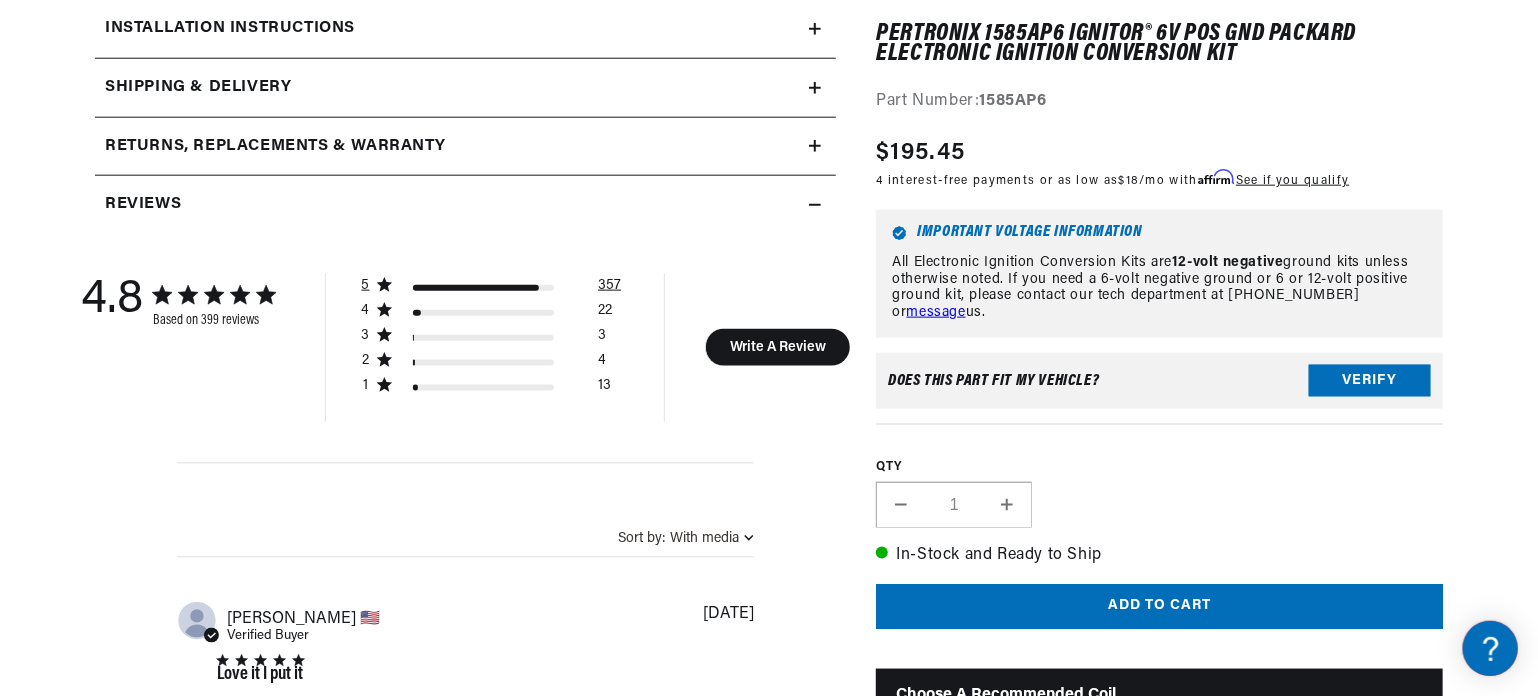 click at bounding box center [476, 288] 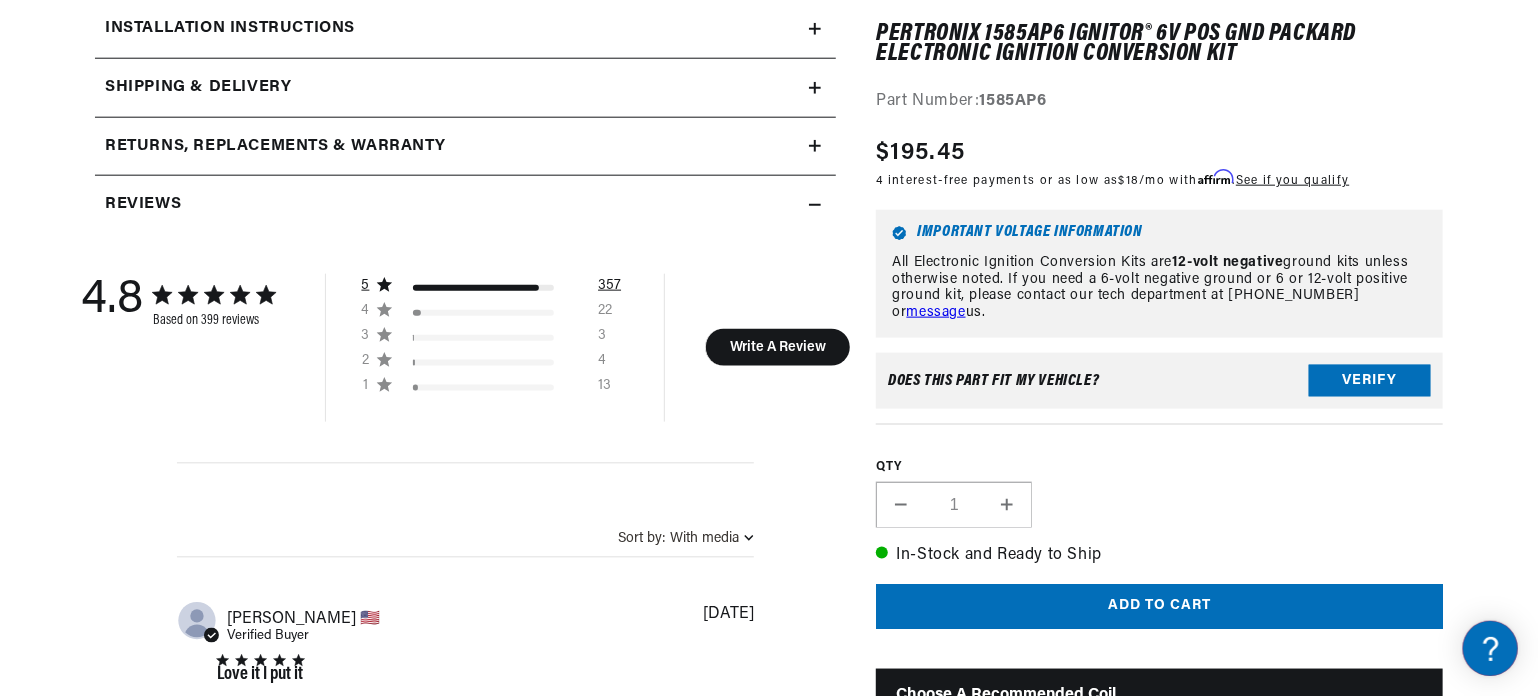 scroll, scrollTop: 0, scrollLeft: 2362, axis: horizontal 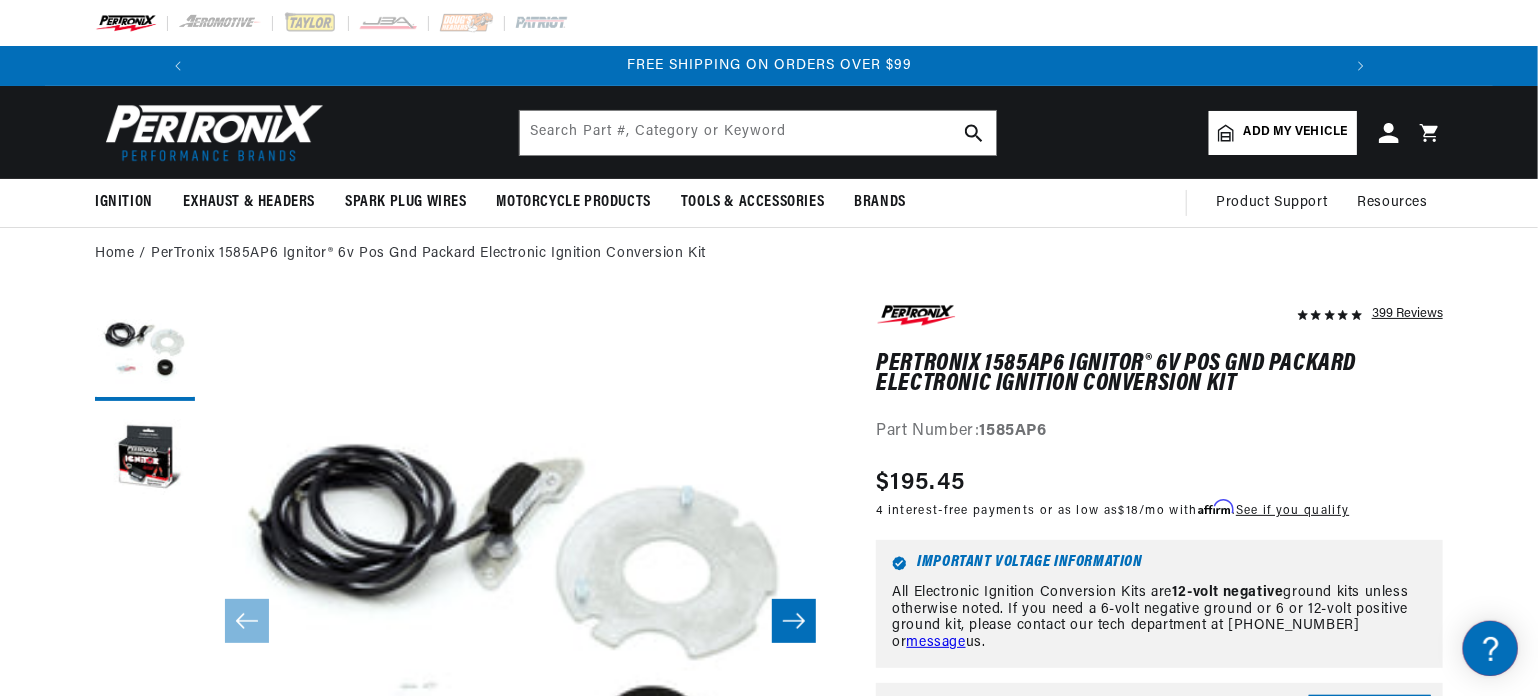 click on "Add my vehicle" at bounding box center [1296, 132] 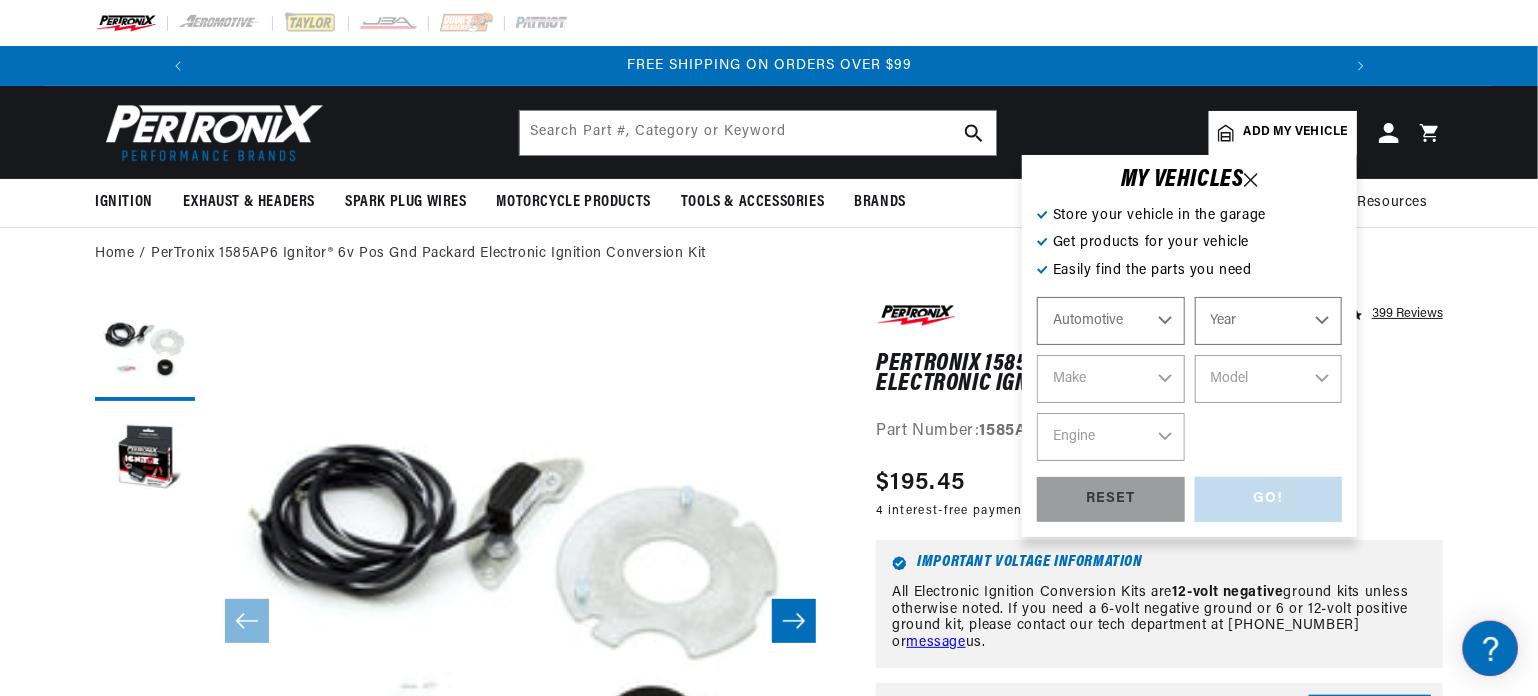 click on "Automotive
Agricultural
Industrial
Marine
Motorcycle" at bounding box center [1111, 321] 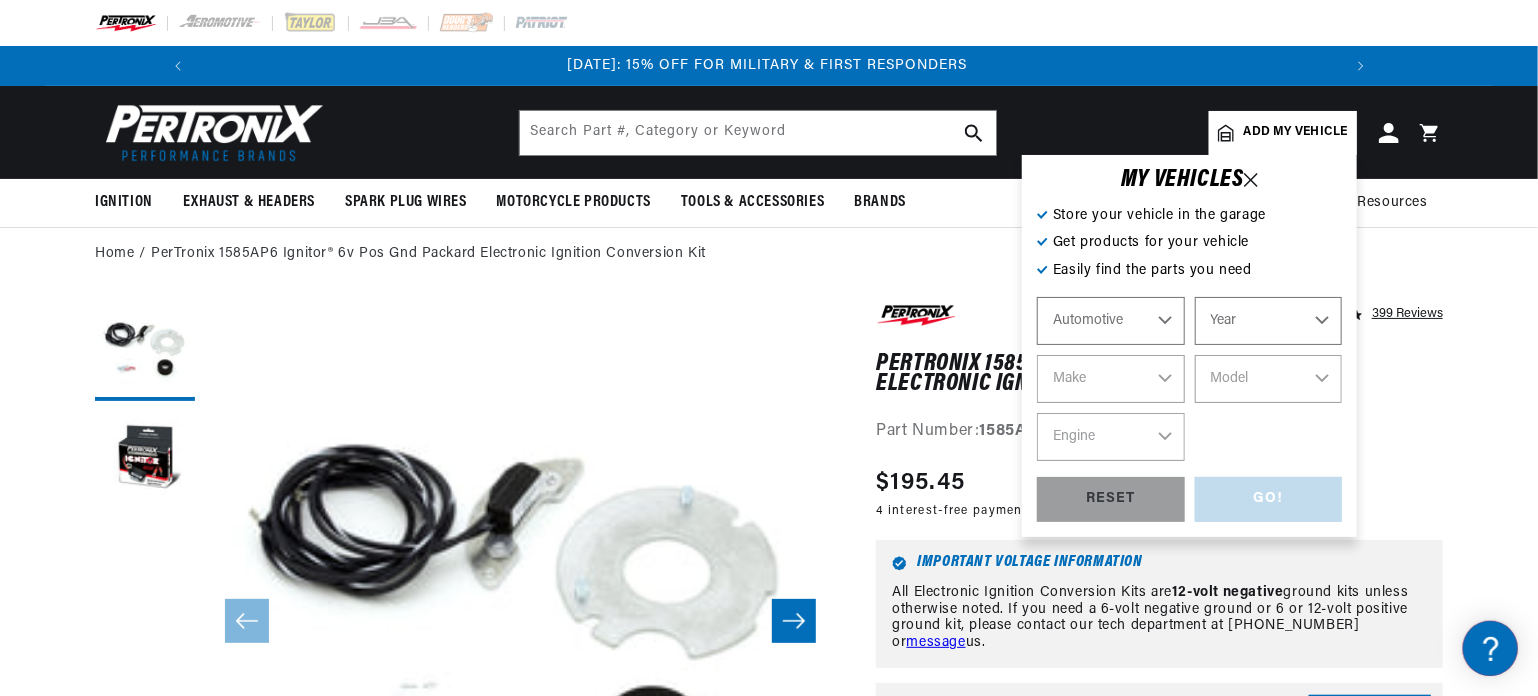 scroll, scrollTop: 0, scrollLeft: 0, axis: both 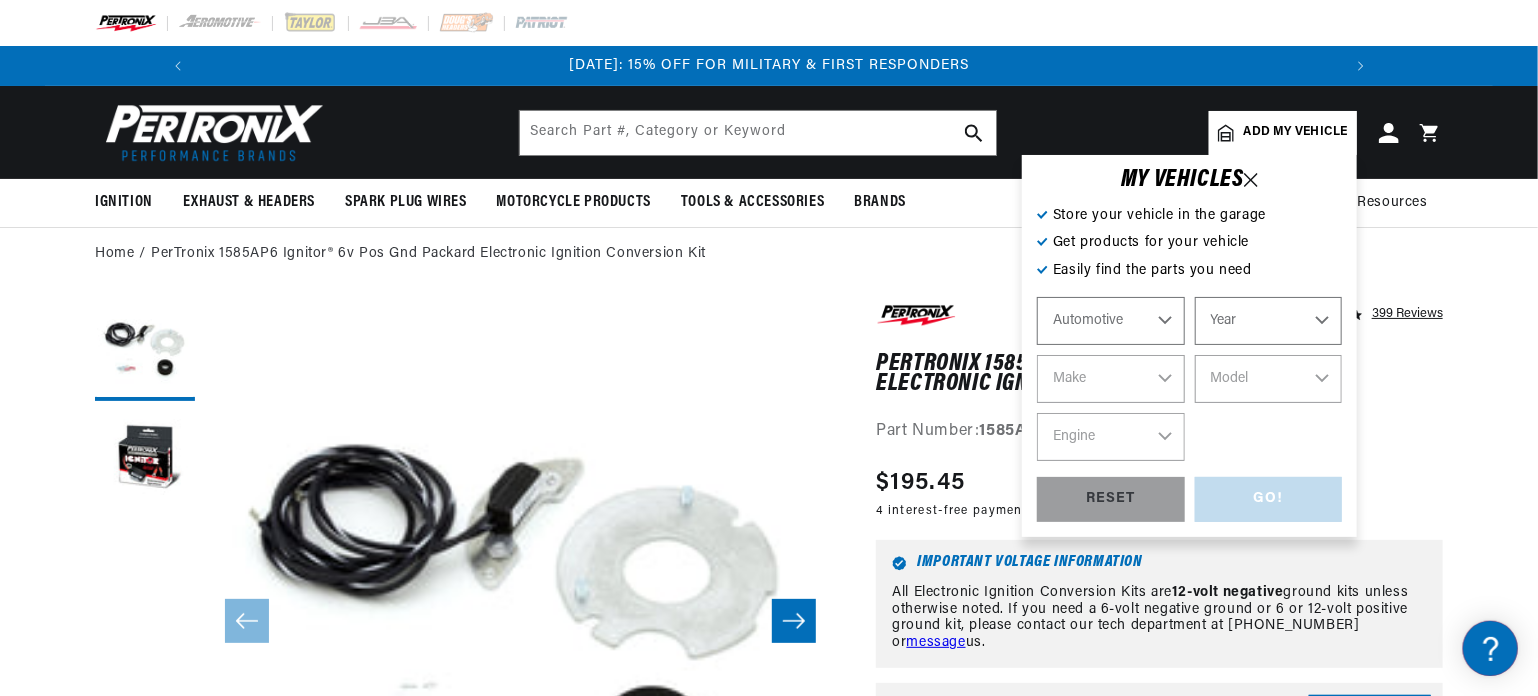 click on "Year
[DATE]
2021
2020
2019
2018
2017
2016
2015
2014
2013
2012
2011
2010
2009
2008
2007
2006
2005
2004
2003
2002
2001
2000
1999
1998
1997
1996
1995
1994
1993
1992
1991
1990
1989
1988
1987
1986 1985" at bounding box center [1269, 321] 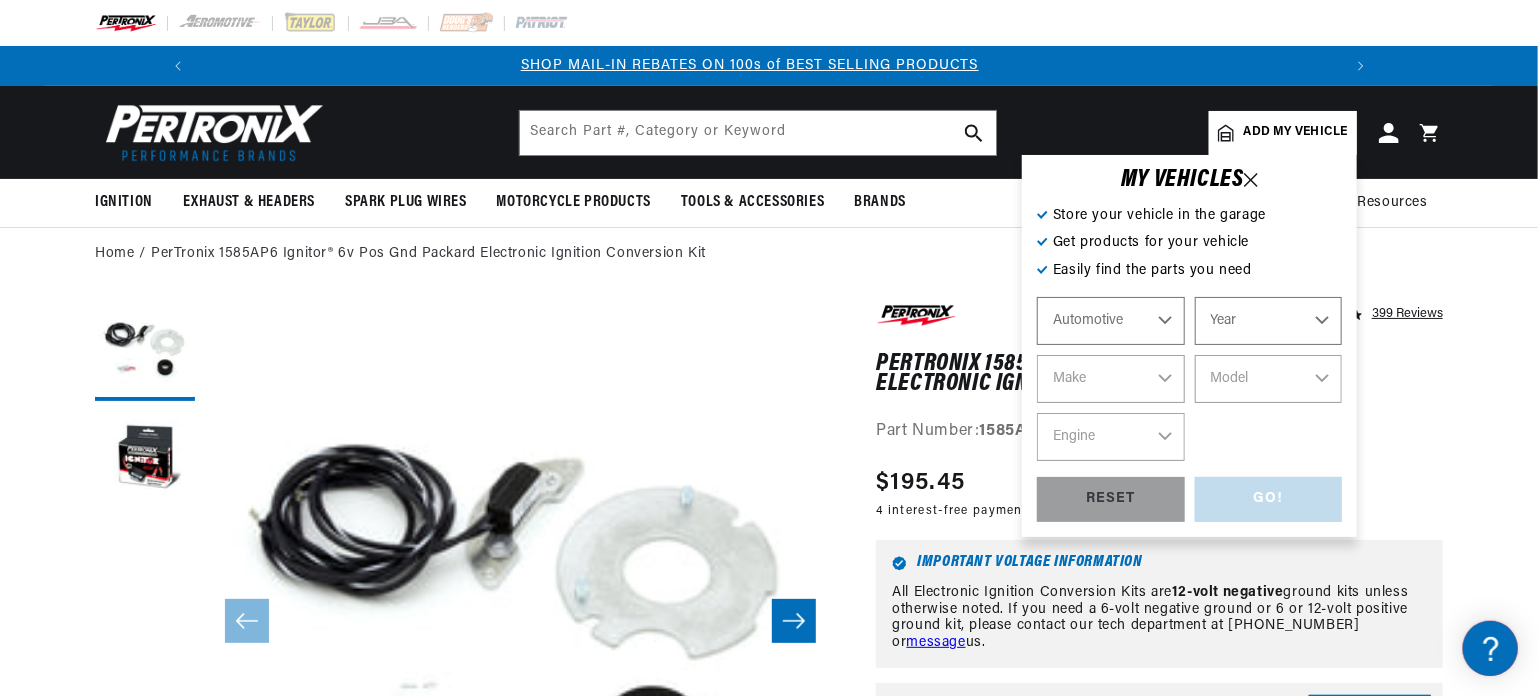 scroll, scrollTop: 0, scrollLeft: 1180, axis: horizontal 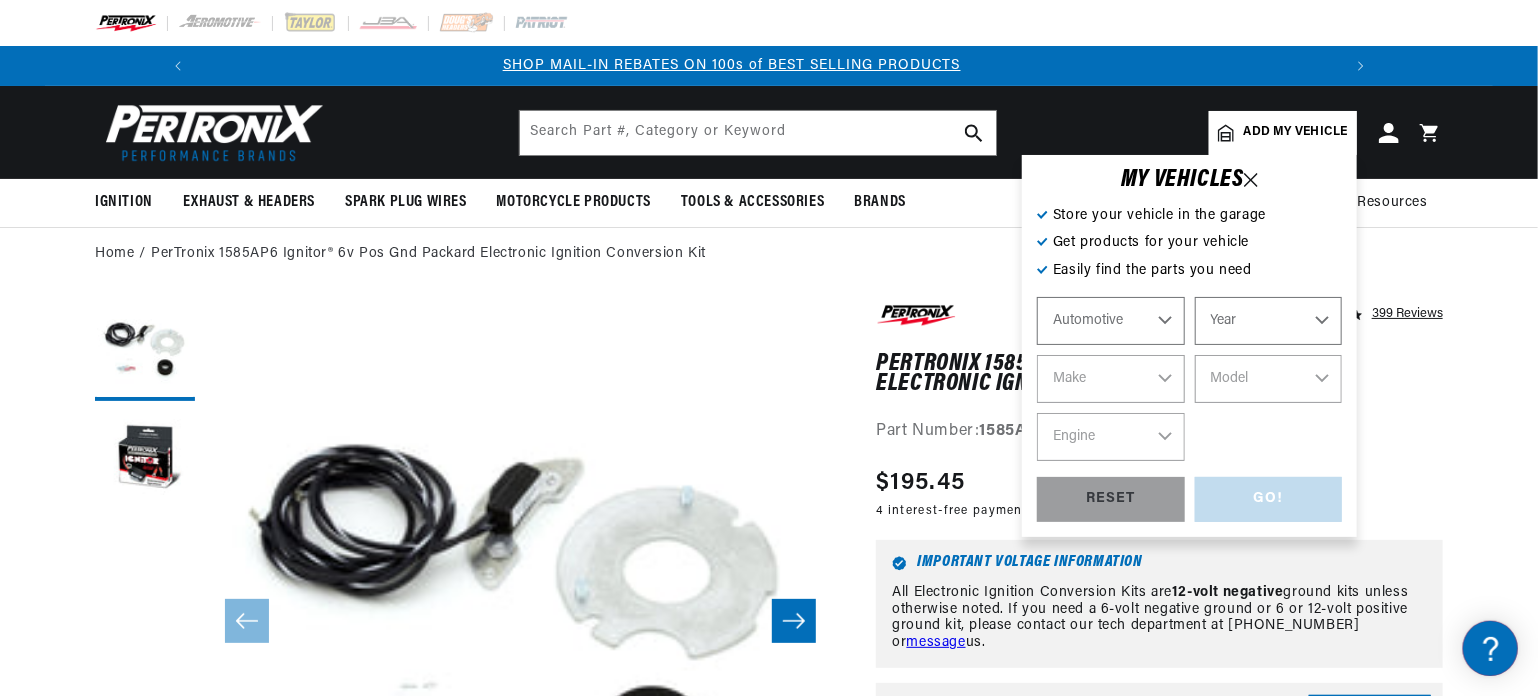 select on "1962" 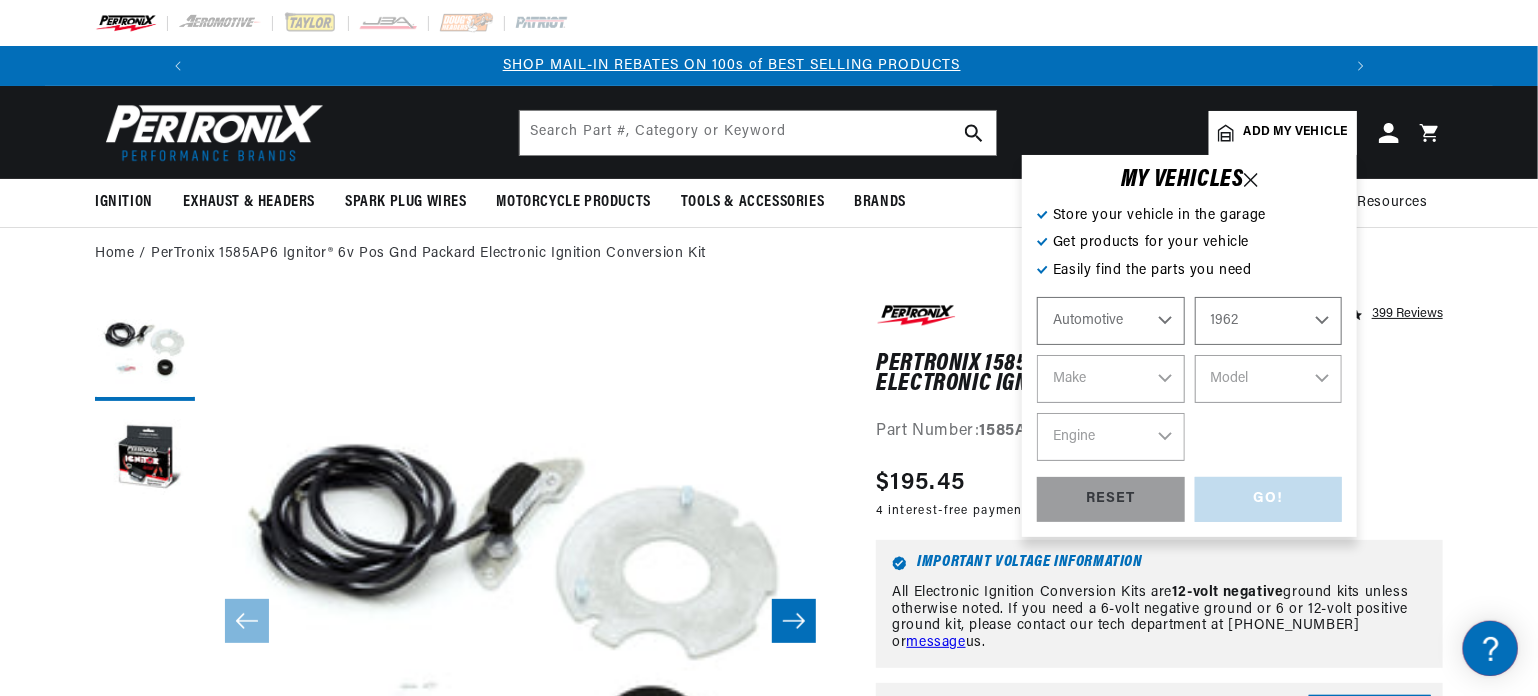 click on "Year
[DATE]
2021
2020
2019
2018
2017
2016
2015
2014
2013
2012
2011
2010
2009
2008
2007
2006
2005
2004
2003
2002
2001
2000
1999
1998
1997
1996
1995
1994
1993
1992
1991
1990
1989
1988
1987
1986 1985" at bounding box center (1269, 321) 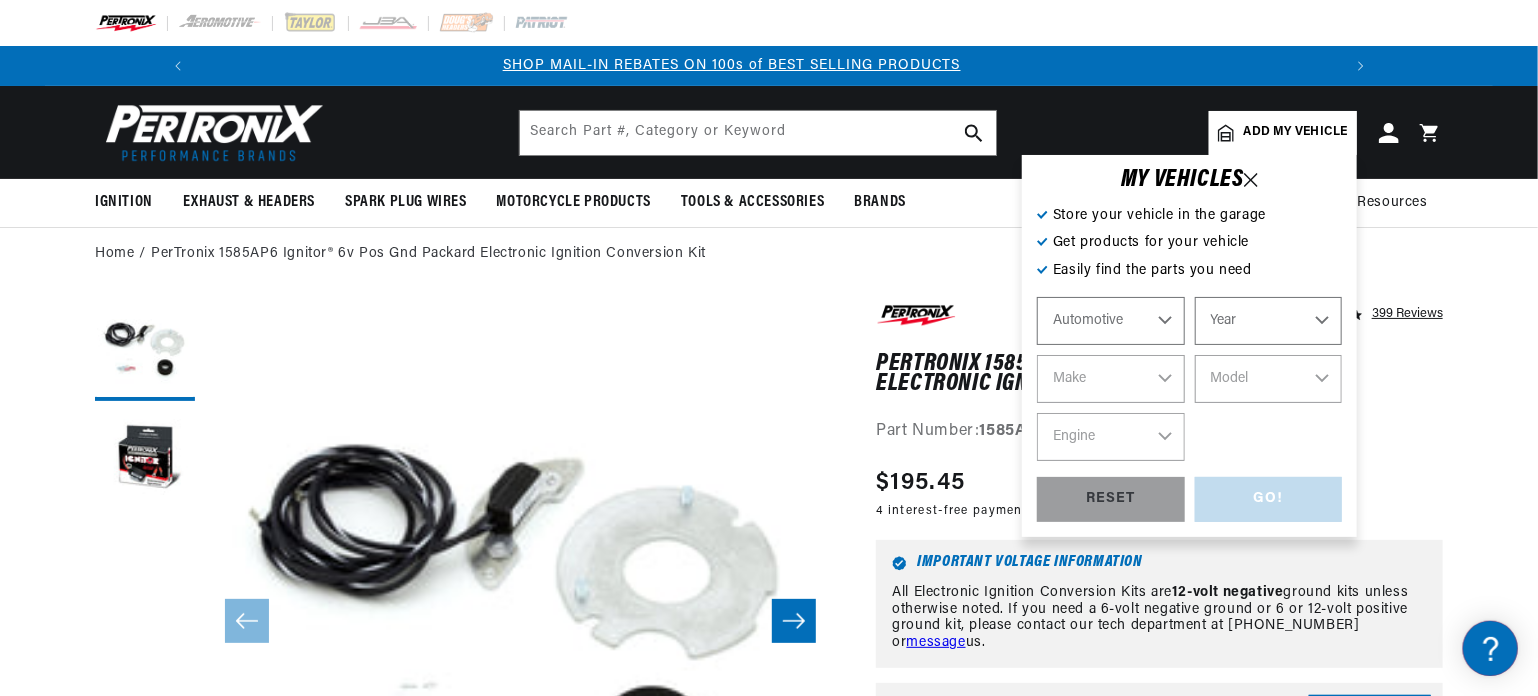 select on "1962" 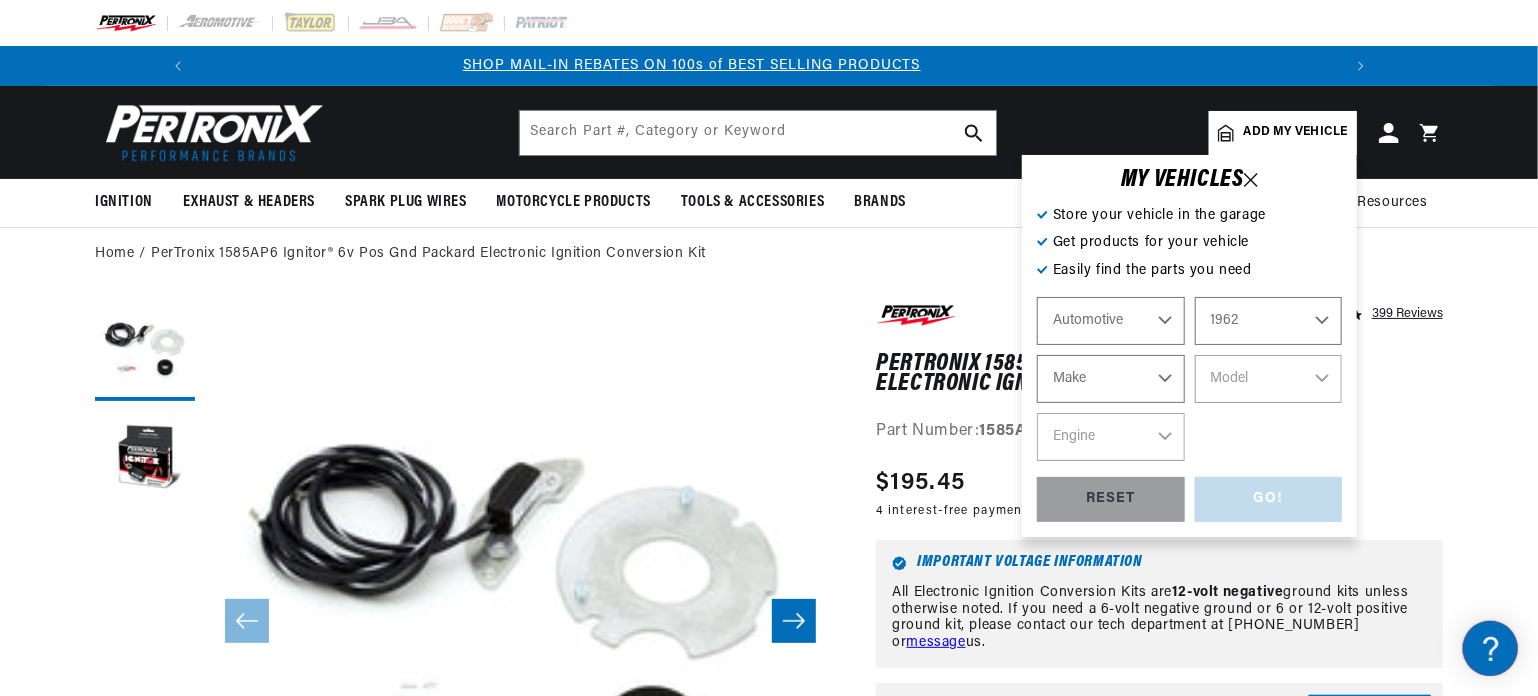 click on "Make
Alfa Romeo
American Motors
Aston [PERSON_NAME][GEOGRAPHIC_DATA]
[PERSON_NAME]
Bentley
Buick
Cadillac
Chevrolet
Chrysler
Daimler
Dodge
Ford
GMC
International
Jaguar
Jeep
[GEOGRAPHIC_DATA]
Lotus
Maserati
Mercedes-Benz
Mercury
MG
Military Vehicles
[PERSON_NAME]
Oldsmobile
[GEOGRAPHIC_DATA]
[GEOGRAPHIC_DATA]
Porsche
Rolls-[PERSON_NAME]
Triumph" at bounding box center (1111, 379) 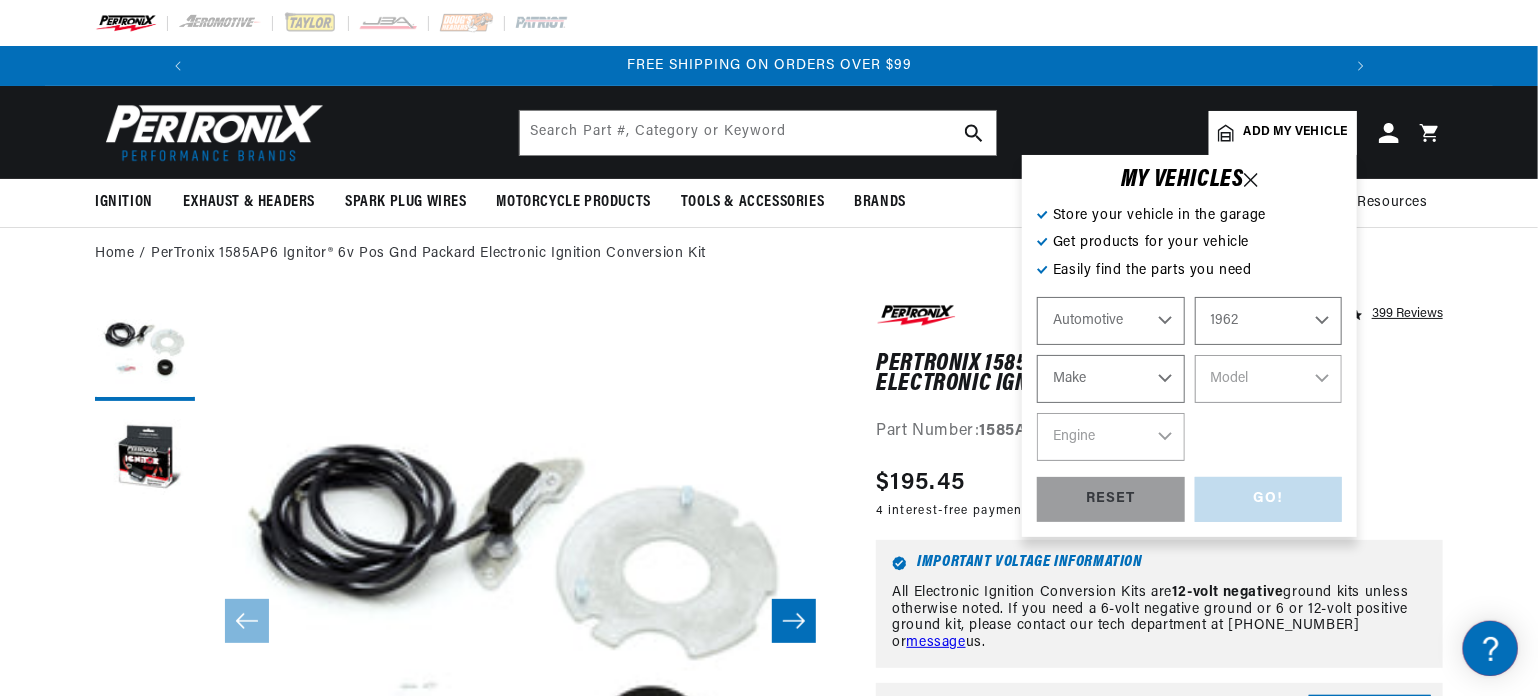 scroll, scrollTop: 0, scrollLeft: 2362, axis: horizontal 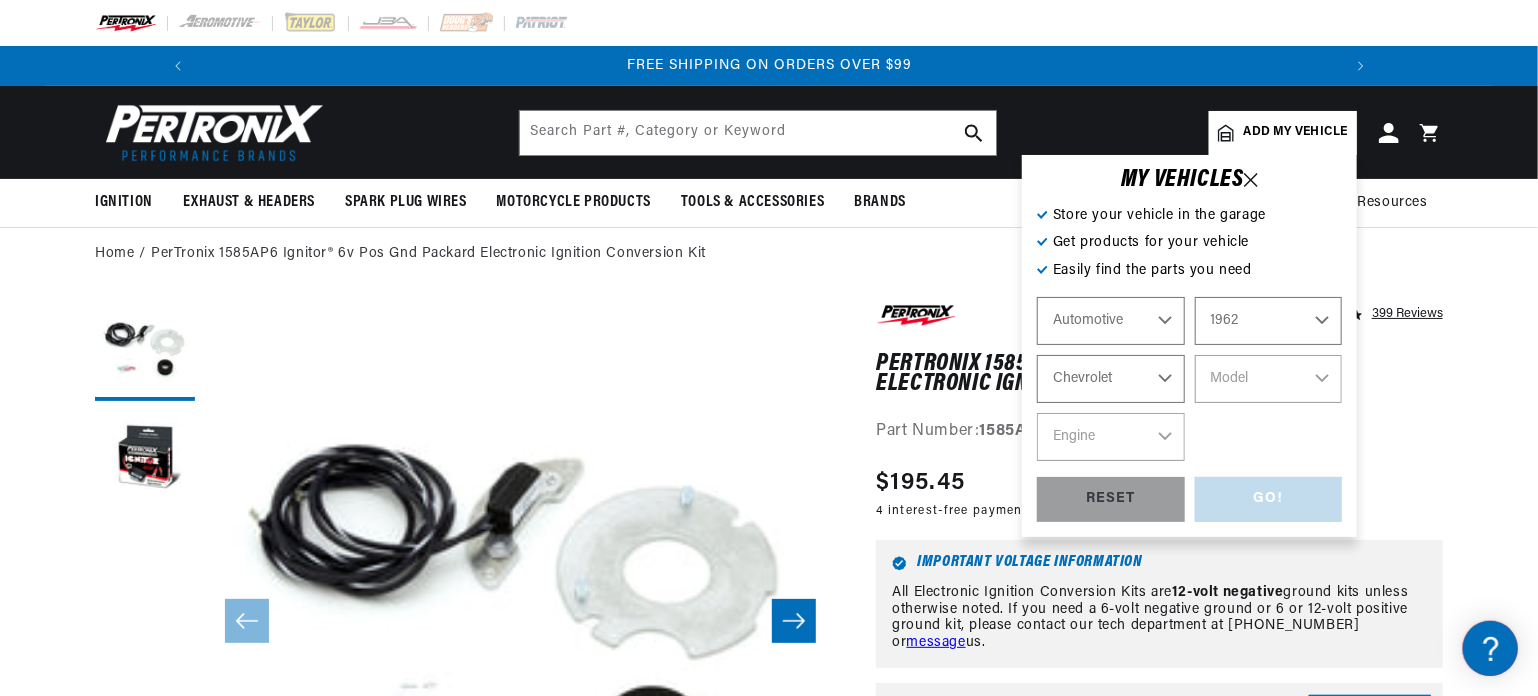 click on "Make
Alfa Romeo
American Motors
Aston [PERSON_NAME][GEOGRAPHIC_DATA]
[PERSON_NAME]
Bentley
Buick
Cadillac
Chevrolet
Chrysler
Daimler
Dodge
Ford
GMC
International
Jaguar
Jeep
[GEOGRAPHIC_DATA]
Lotus
Maserati
Mercedes-Benz
Mercury
MG
Military Vehicles
[PERSON_NAME]
Oldsmobile
[GEOGRAPHIC_DATA]
[GEOGRAPHIC_DATA]
Porsche
Rolls-[PERSON_NAME]
Triumph" at bounding box center (1111, 379) 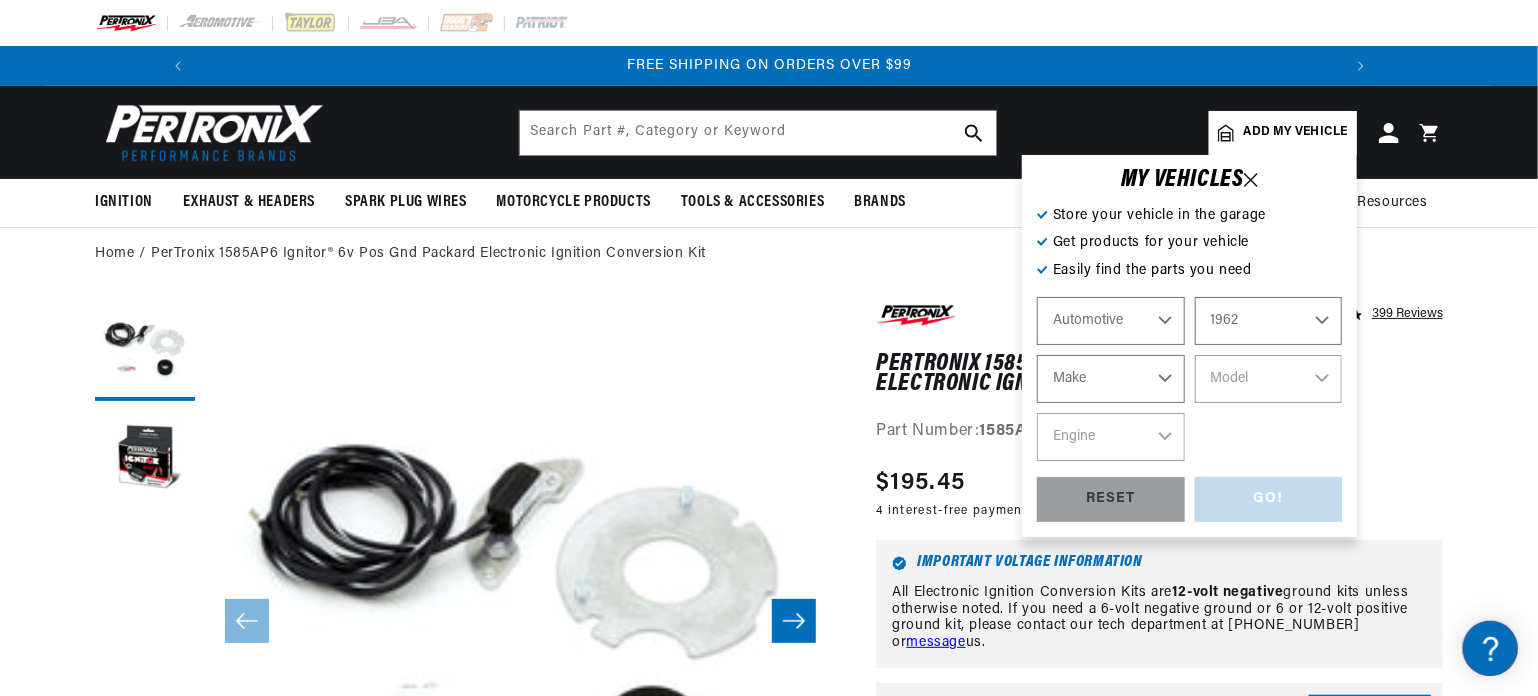 select on "Chevrolet" 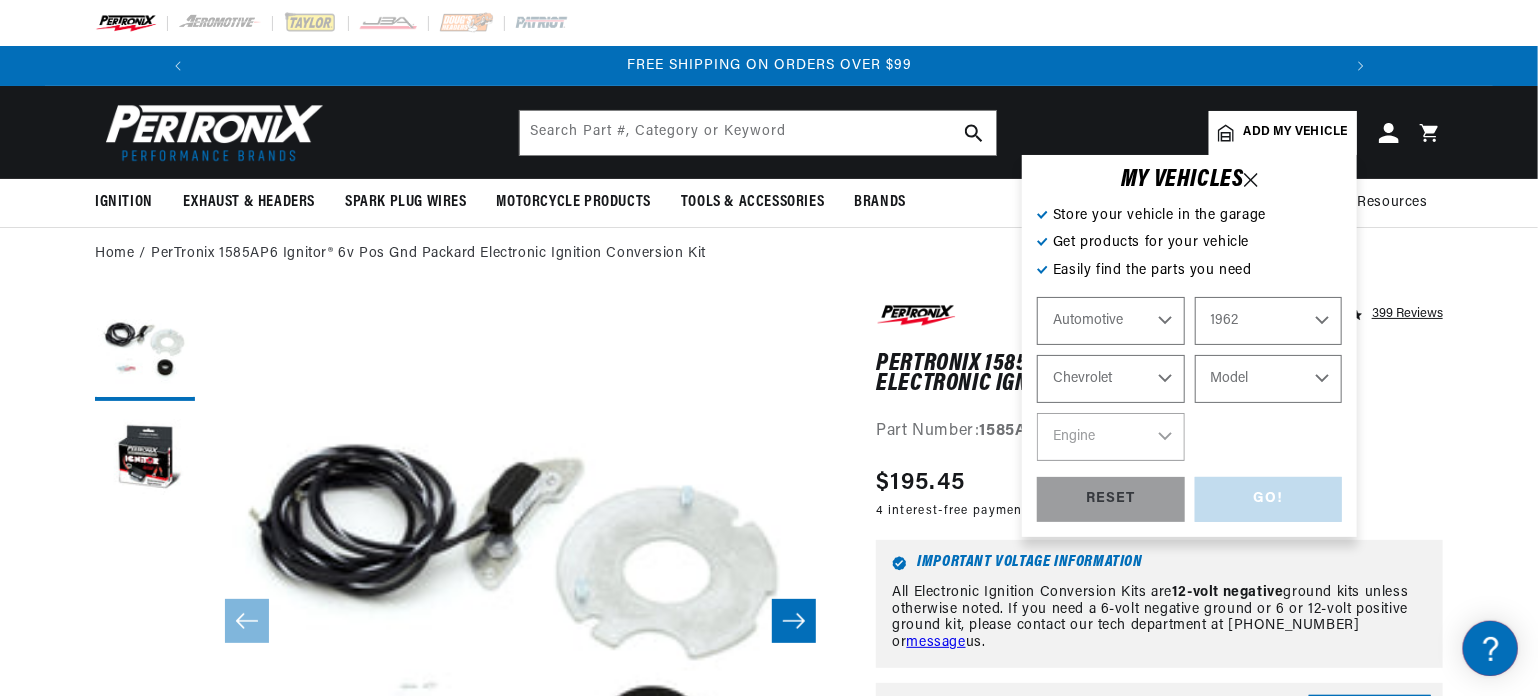 click on "Model
[GEOGRAPHIC_DATA]
[GEOGRAPHIC_DATA]
C10 Pickup
C20 Pickup
C30 Pickup
C40
Chevy II
Corvair
Corvette
[GEOGRAPHIC_DATA]
K10 Pickup
K20 Pickup
P10 Series
P20 Series
P30 Series
[GEOGRAPHIC_DATA]" at bounding box center [1269, 379] 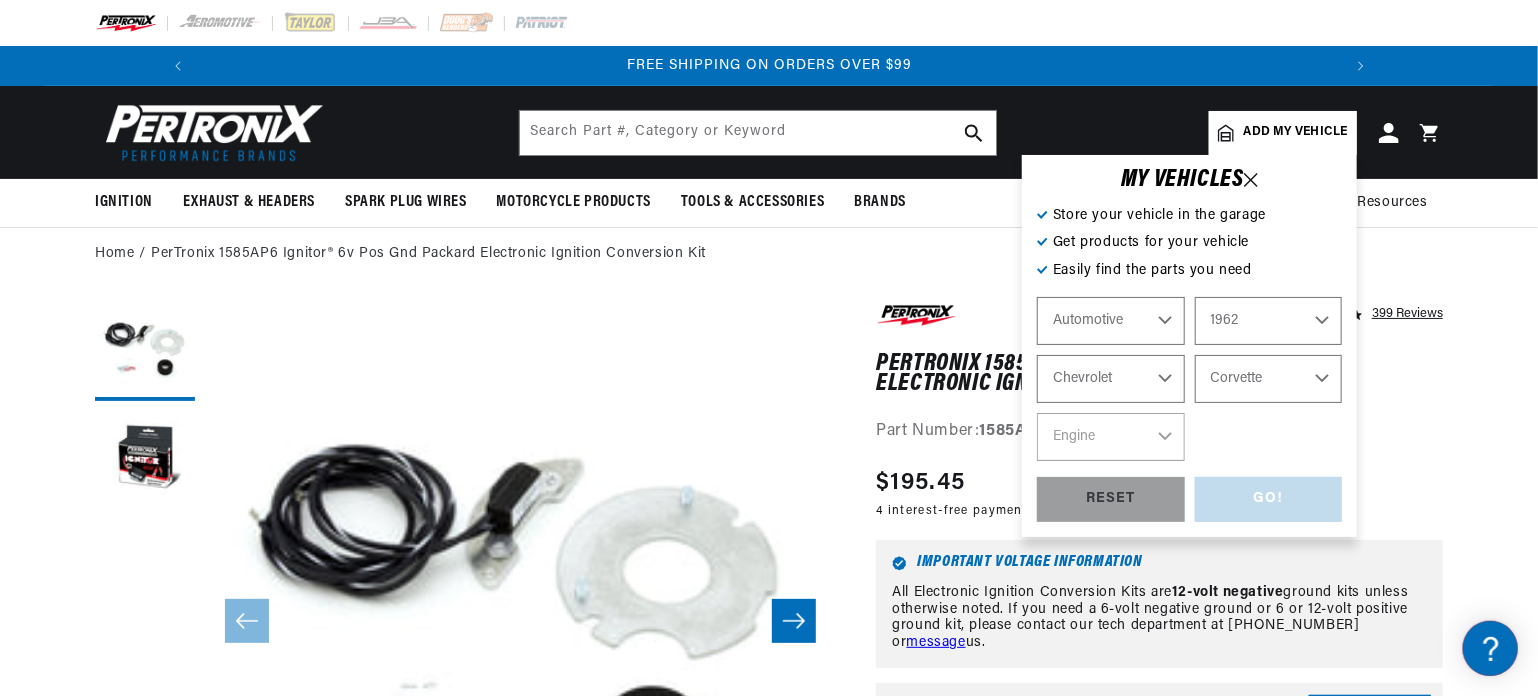click on "Model
[GEOGRAPHIC_DATA]
[GEOGRAPHIC_DATA]
C10 Pickup
C20 Pickup
C30 Pickup
C40
Chevy II
Corvair
Corvette
[GEOGRAPHIC_DATA]
K10 Pickup
K20 Pickup
P10 Series
P20 Series
P30 Series
[GEOGRAPHIC_DATA]" at bounding box center (1269, 379) 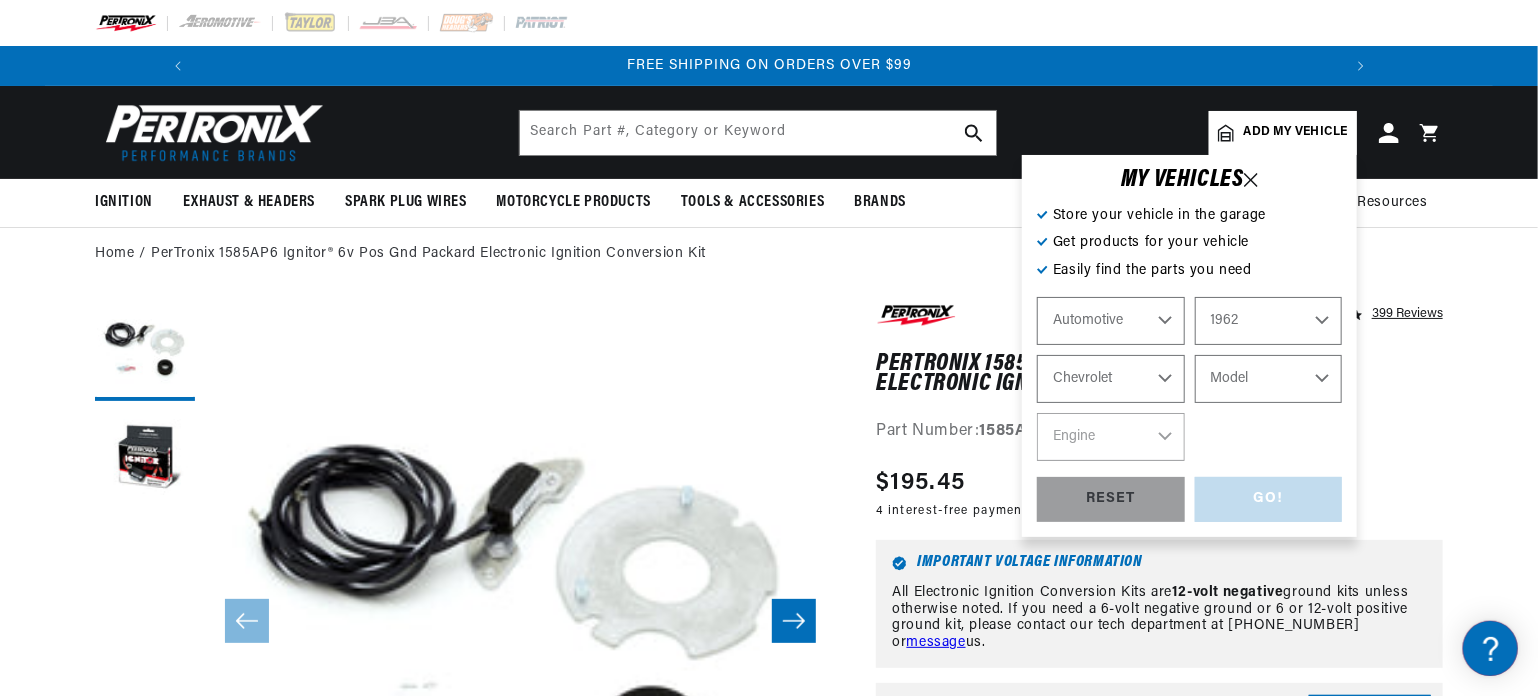 select on "Corvette" 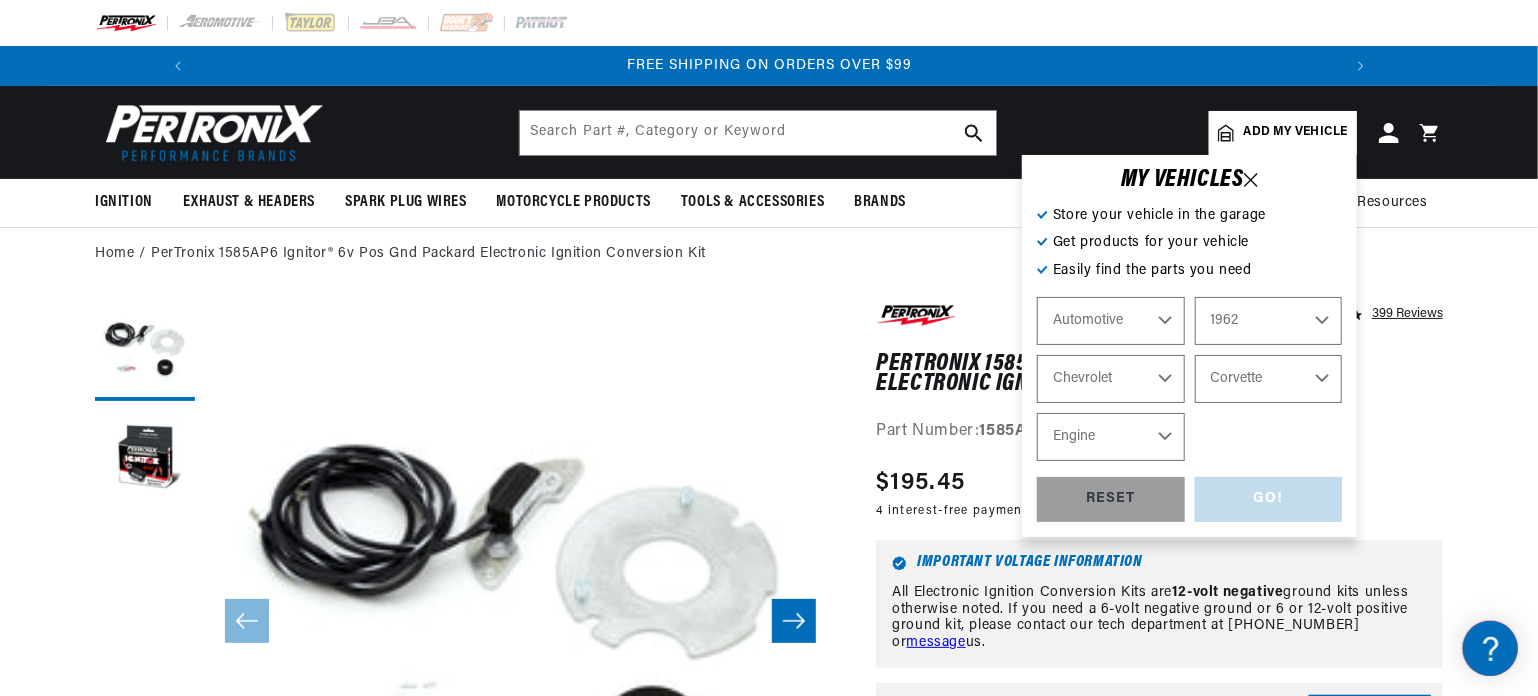 click on "Engine
6.5L
7.0L
7.4L
283cid / 4.6L
327cid / 5.3L
327cid / 5.4L
348cid / 5.7L" at bounding box center (1111, 437) 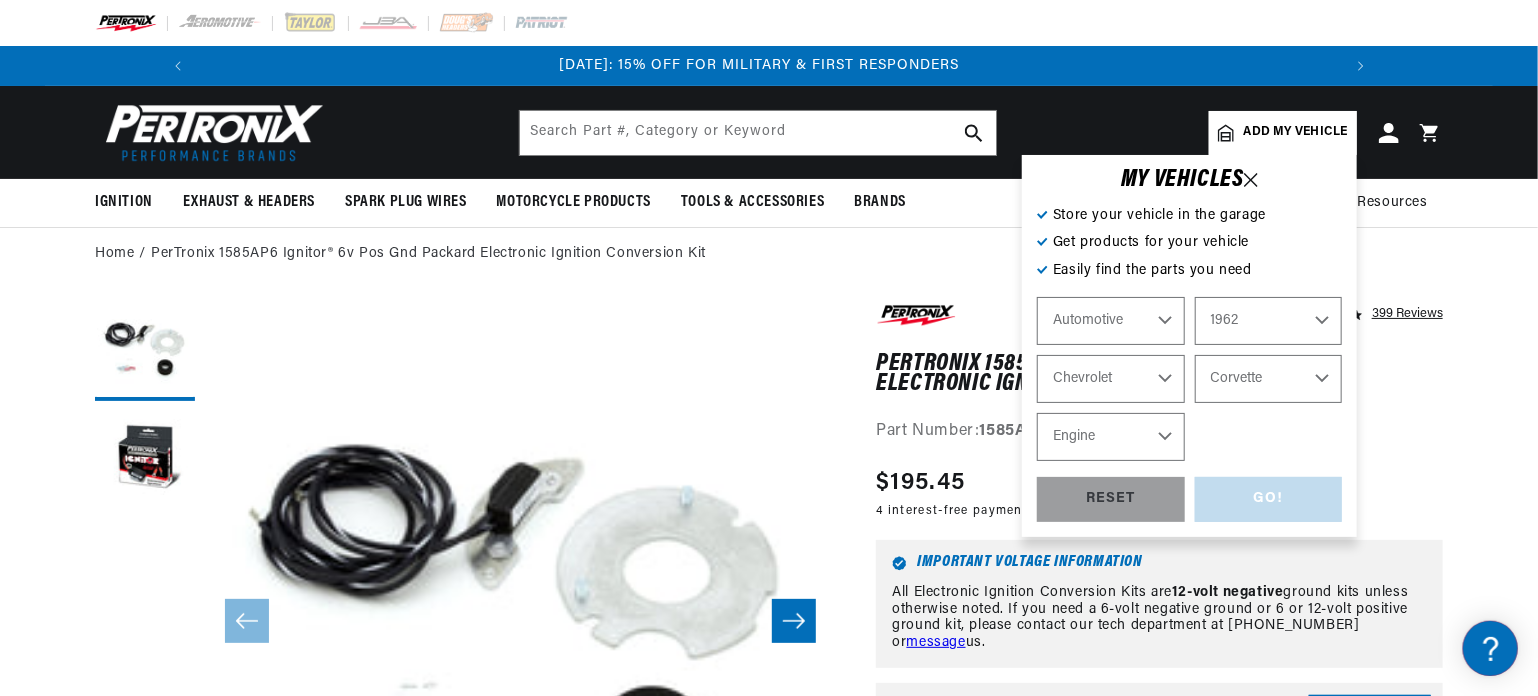 scroll, scrollTop: 0, scrollLeft: 0, axis: both 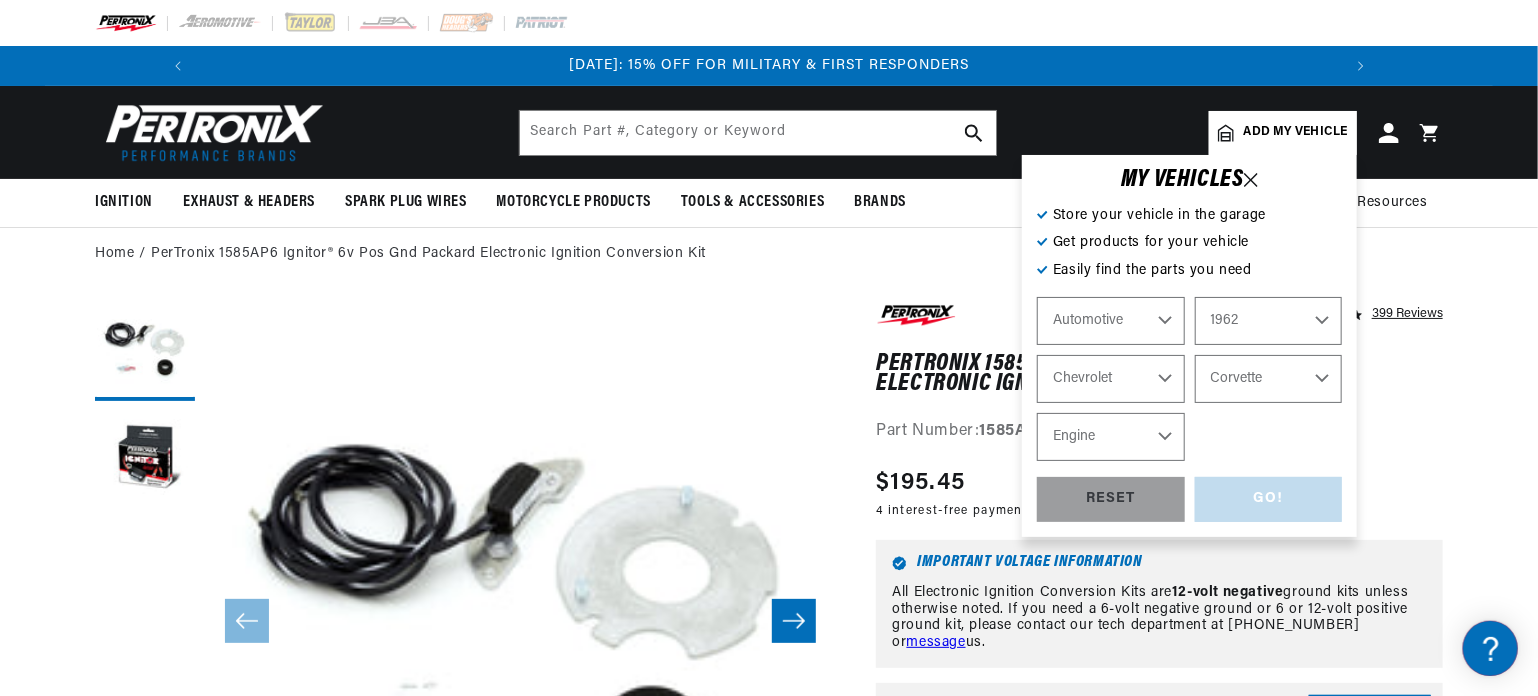 select on "327cid-5.3L" 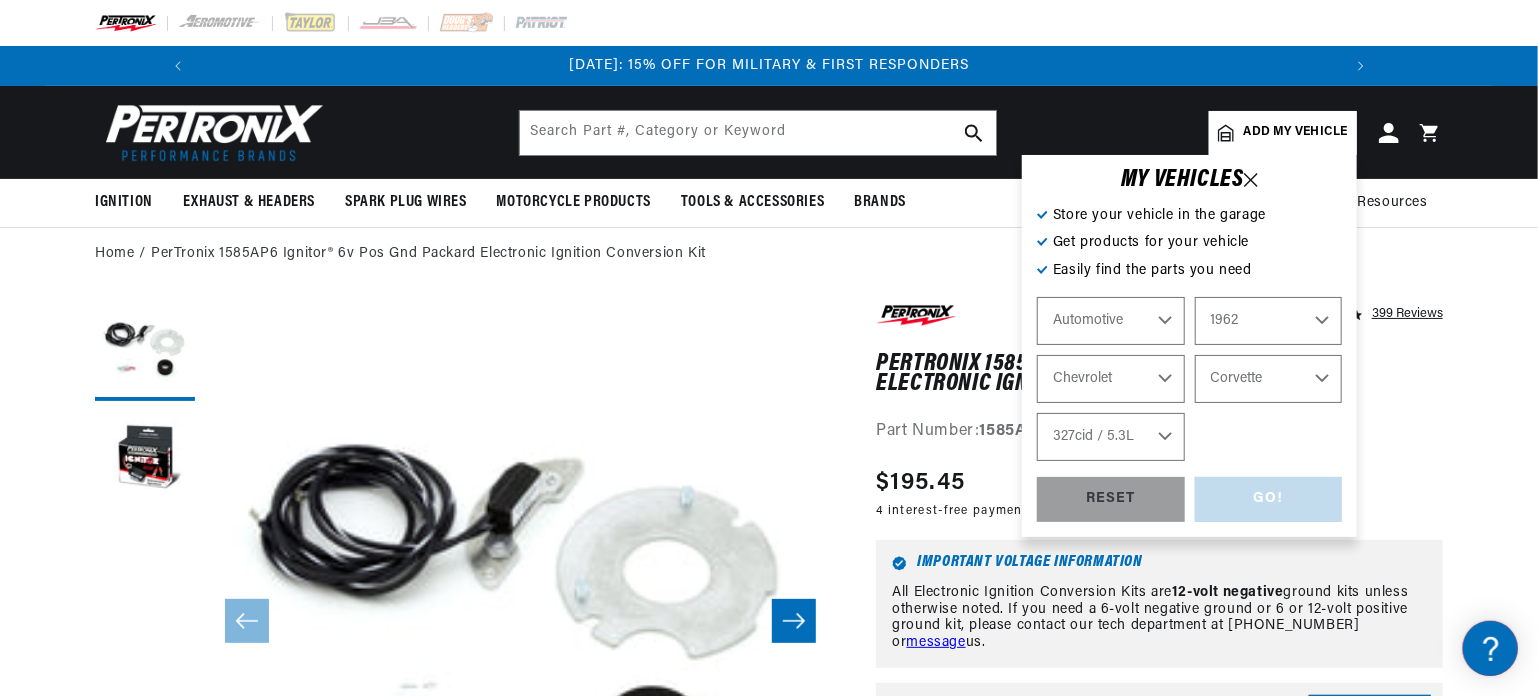 click on "Engine
6.5L
7.0L
7.4L
283cid / 4.6L
327cid / 5.3L
327cid / 5.4L
348cid / 5.7L" at bounding box center [1111, 437] 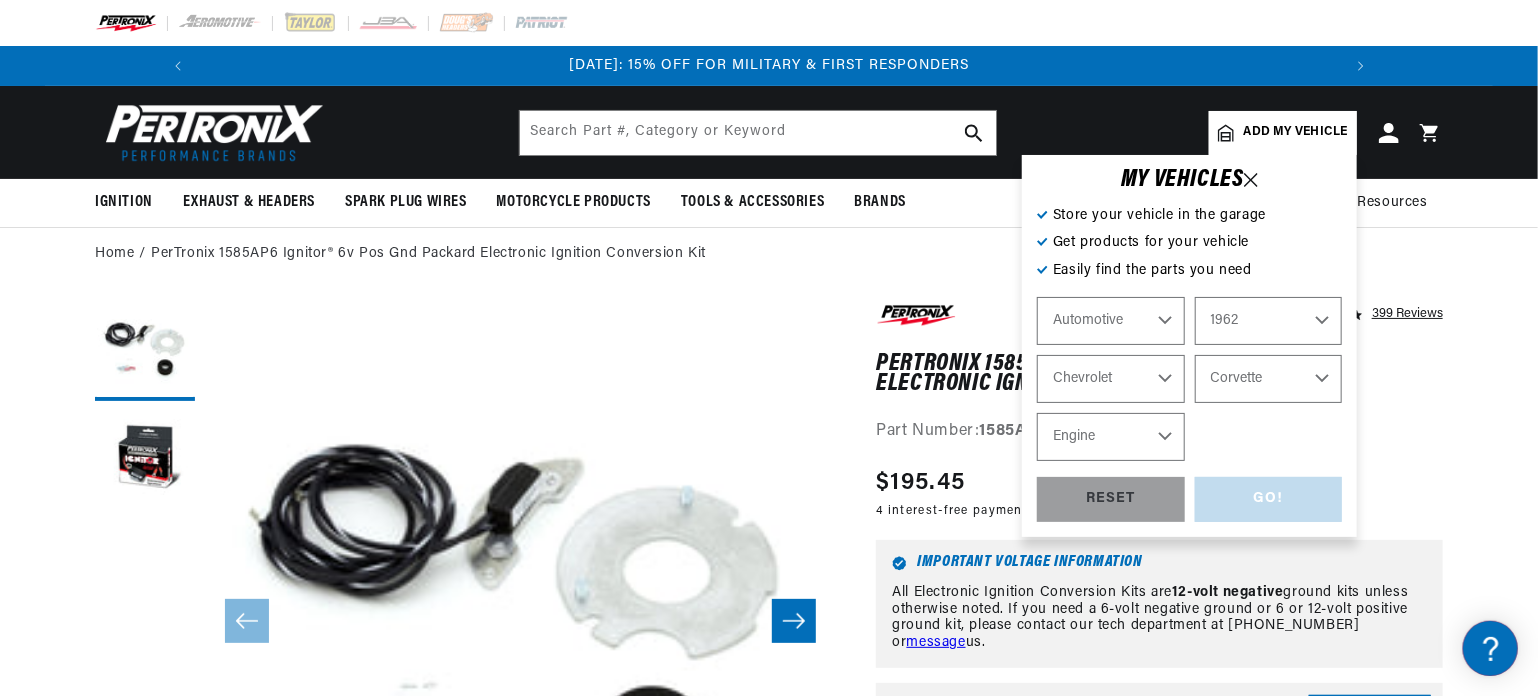 select on "327cid-5.3L" 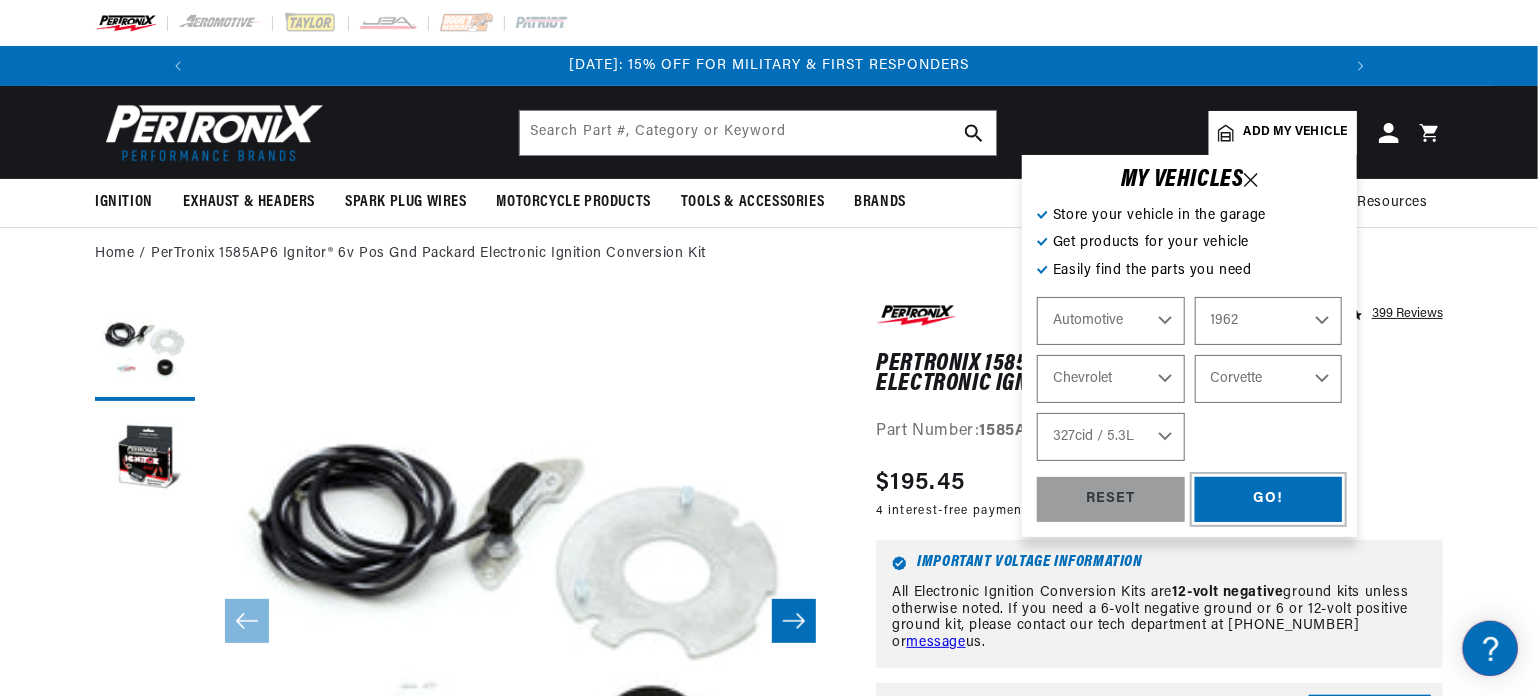 click on "GO!" at bounding box center (1269, 499) 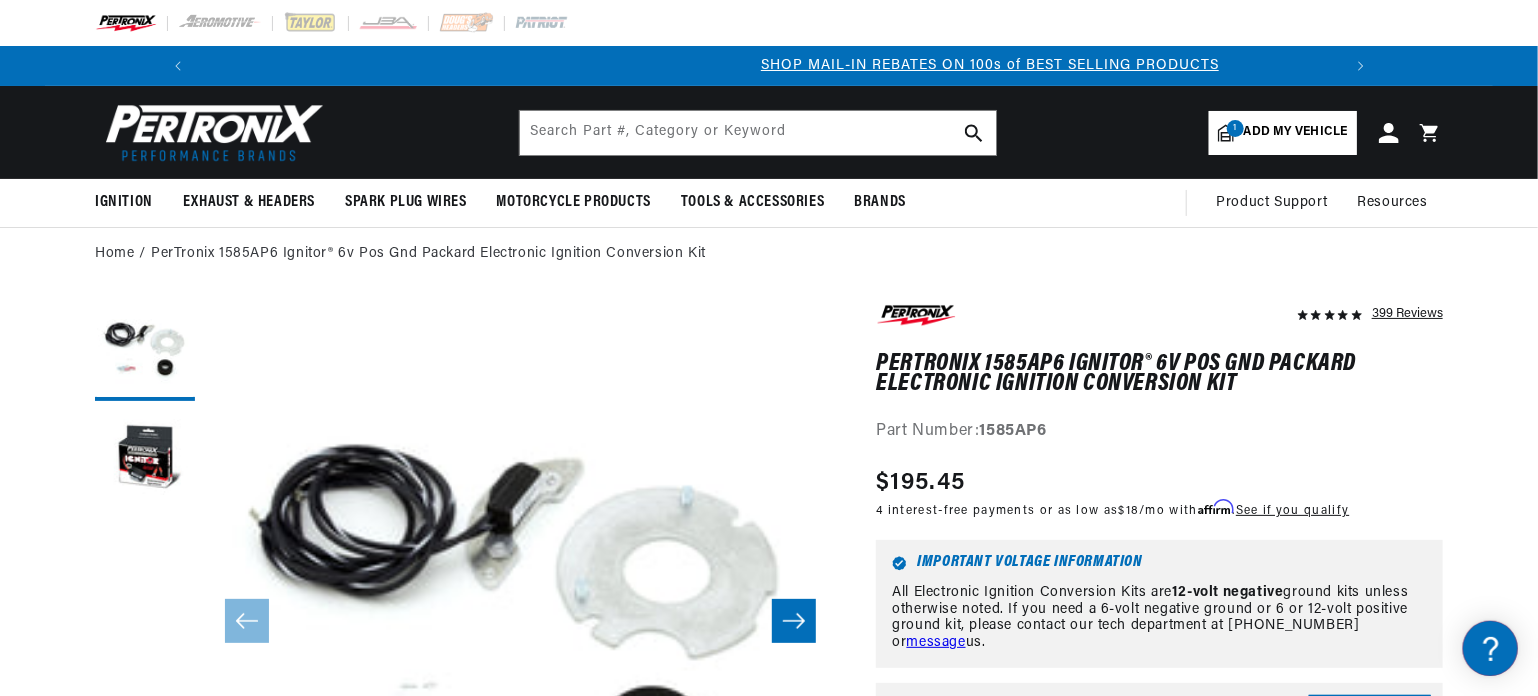 scroll, scrollTop: 0, scrollLeft: 1180, axis: horizontal 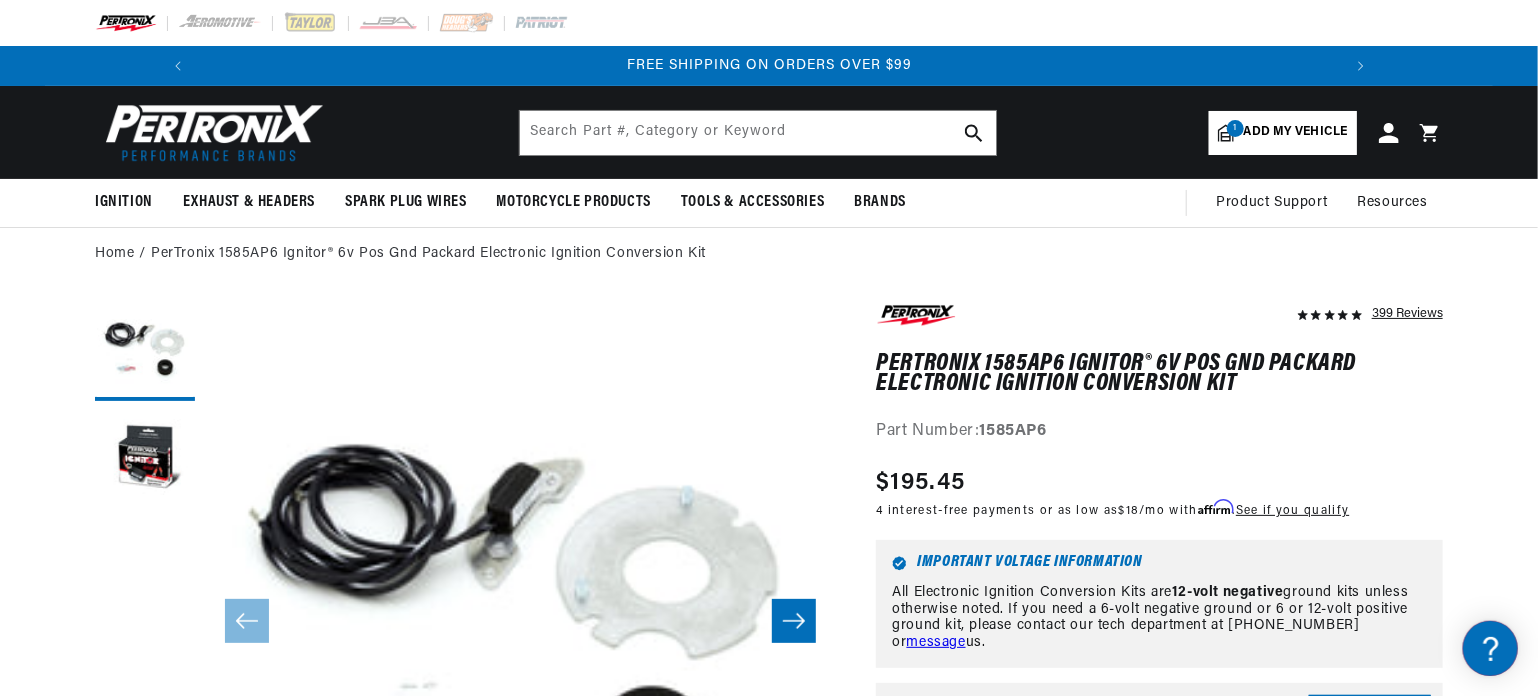 click on "Add my vehicle" at bounding box center [1296, 132] 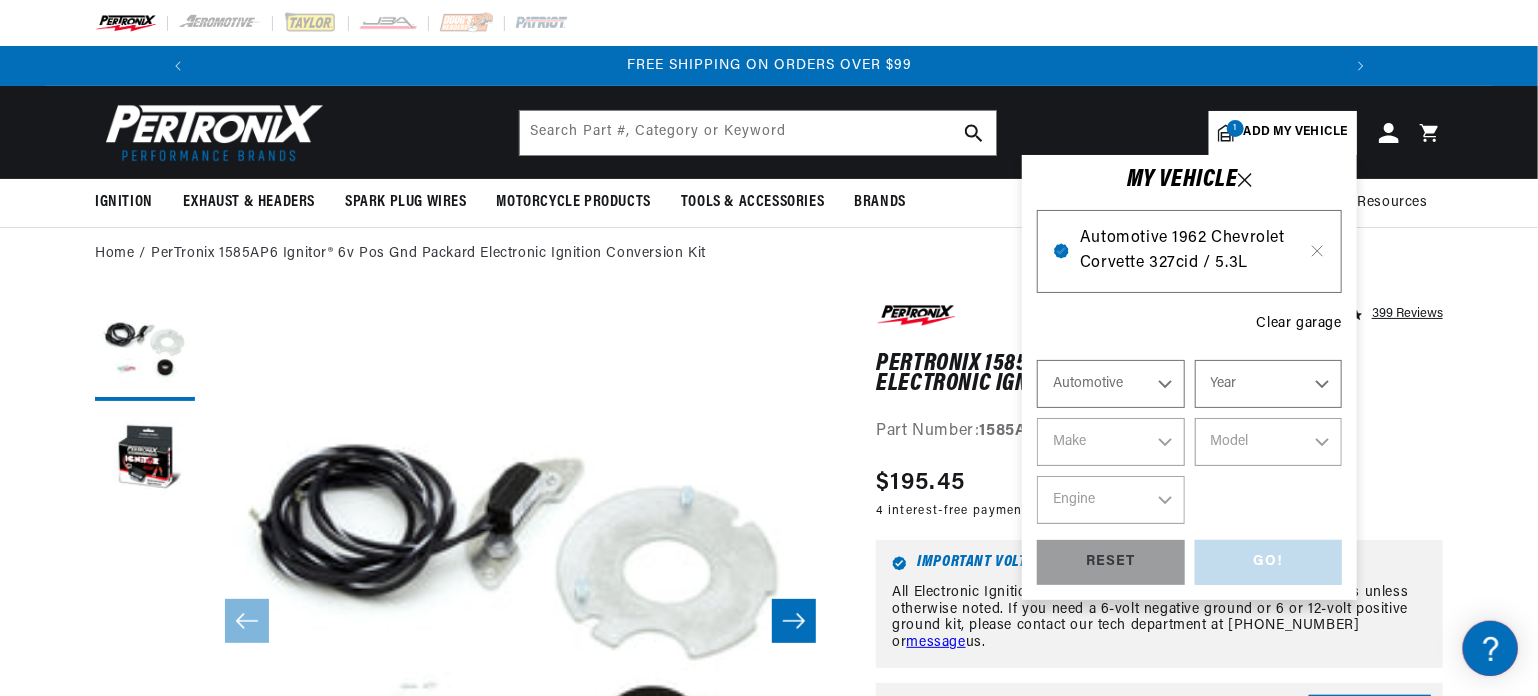 click on "Automotive 1962 Chevrolet Corvette 327cid / 5.3L" at bounding box center (1189, 251) 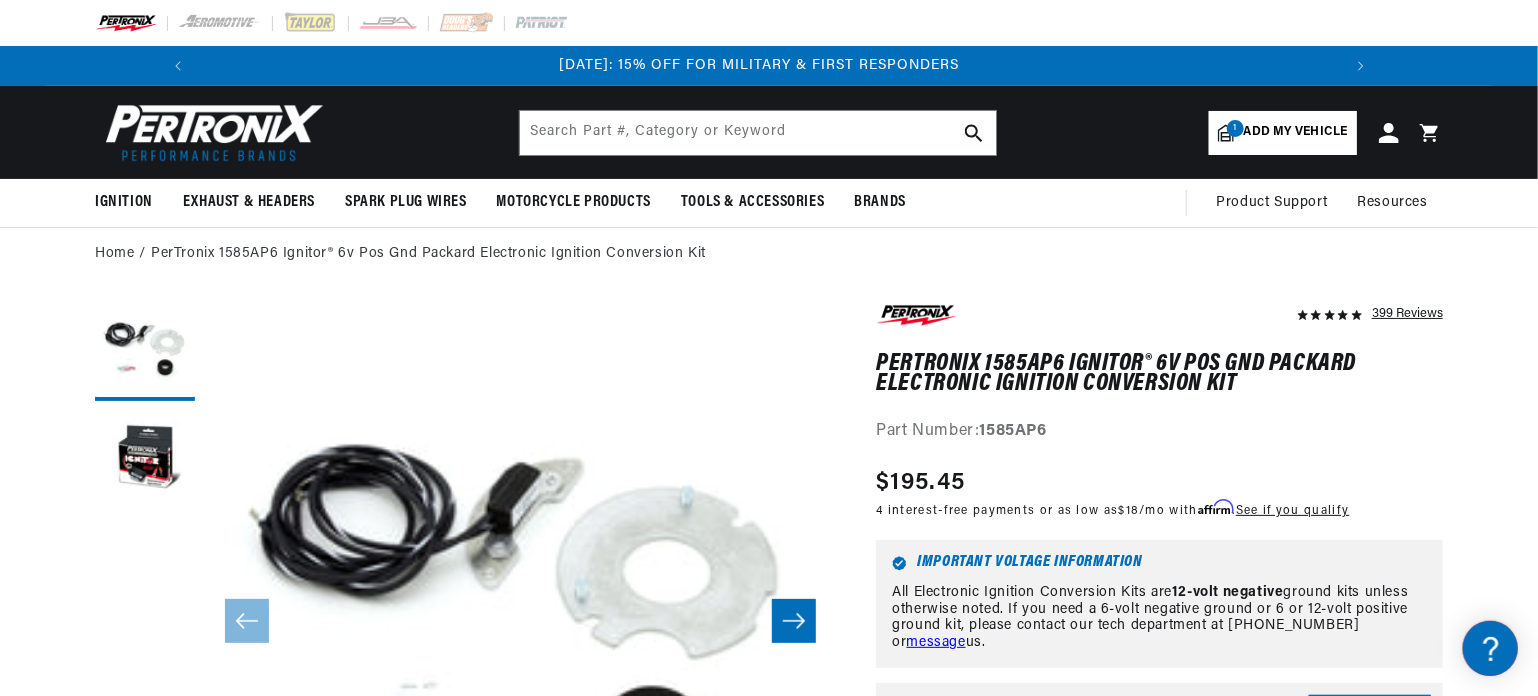 scroll, scrollTop: 0, scrollLeft: 0, axis: both 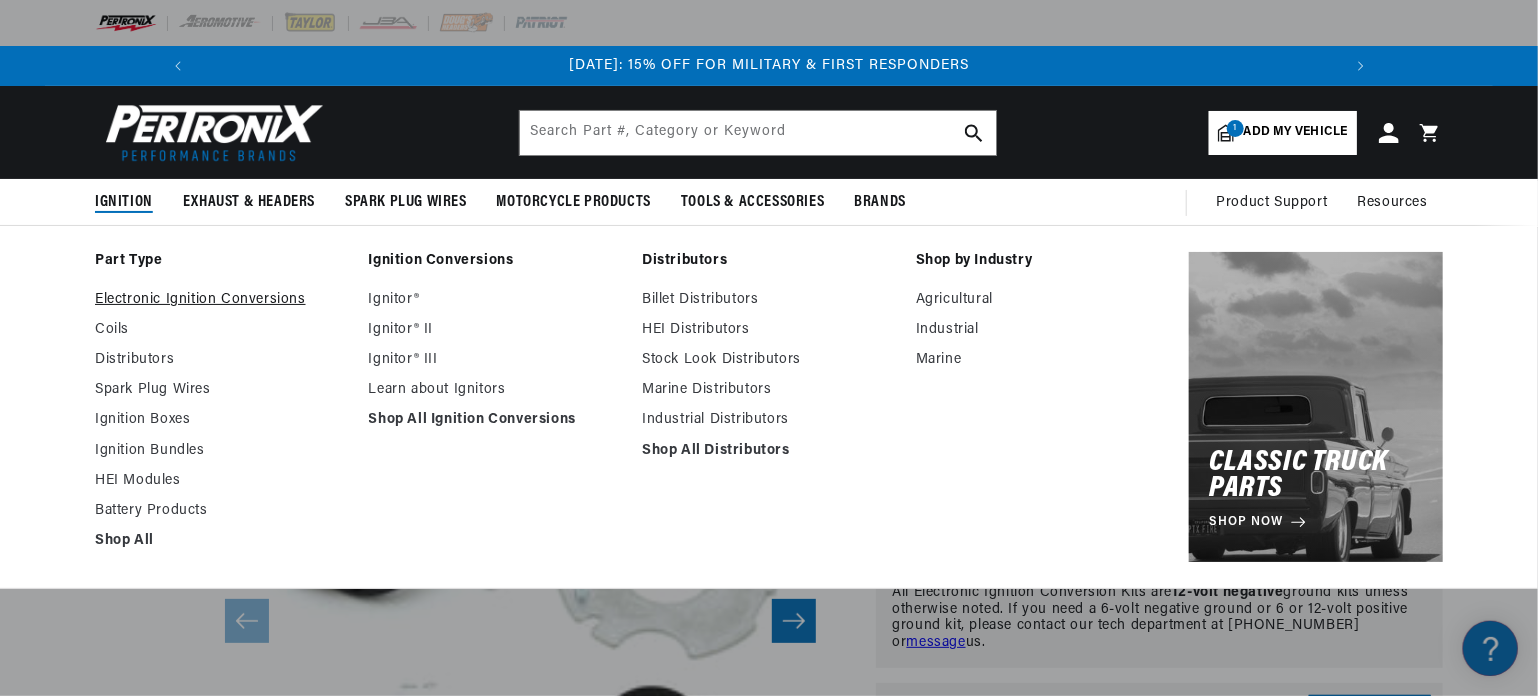 click on "Electronic Ignition Conversions" at bounding box center (222, 300) 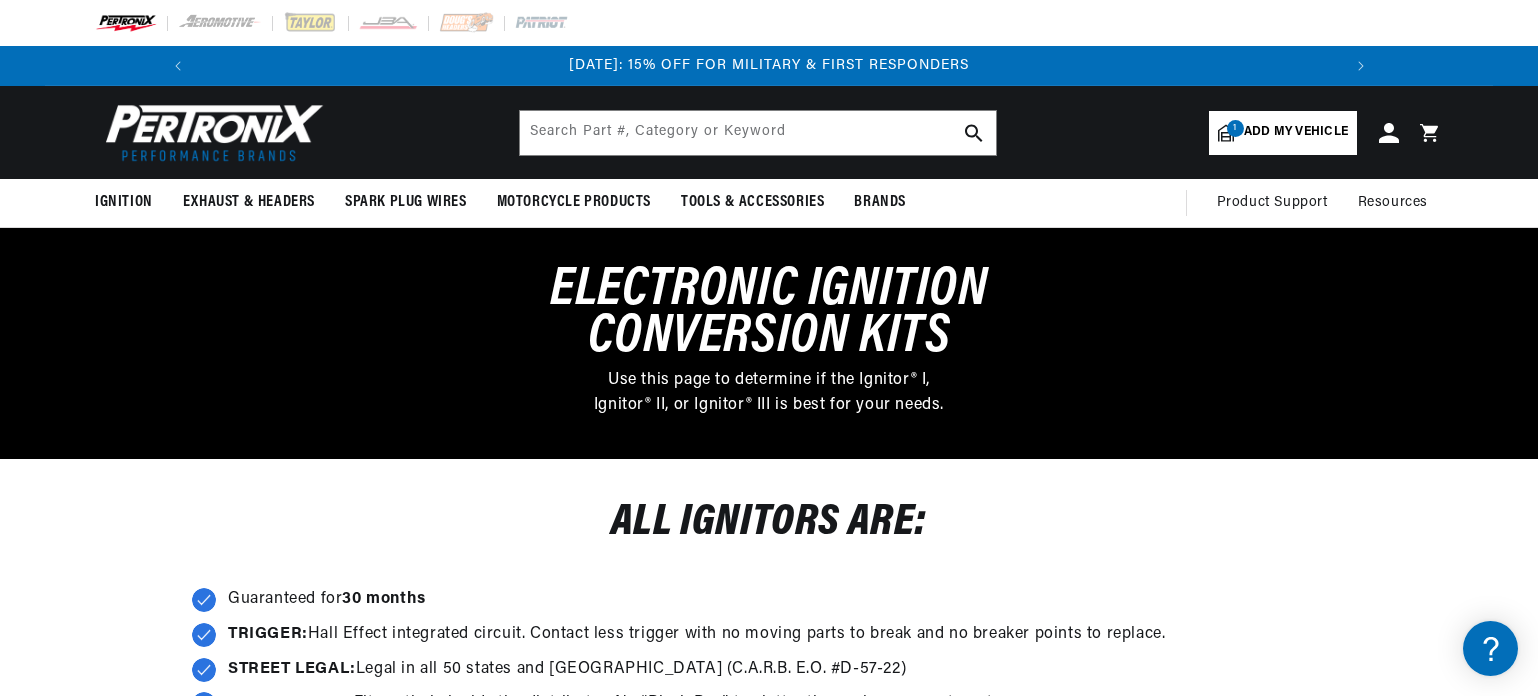 scroll, scrollTop: 0, scrollLeft: 0, axis: both 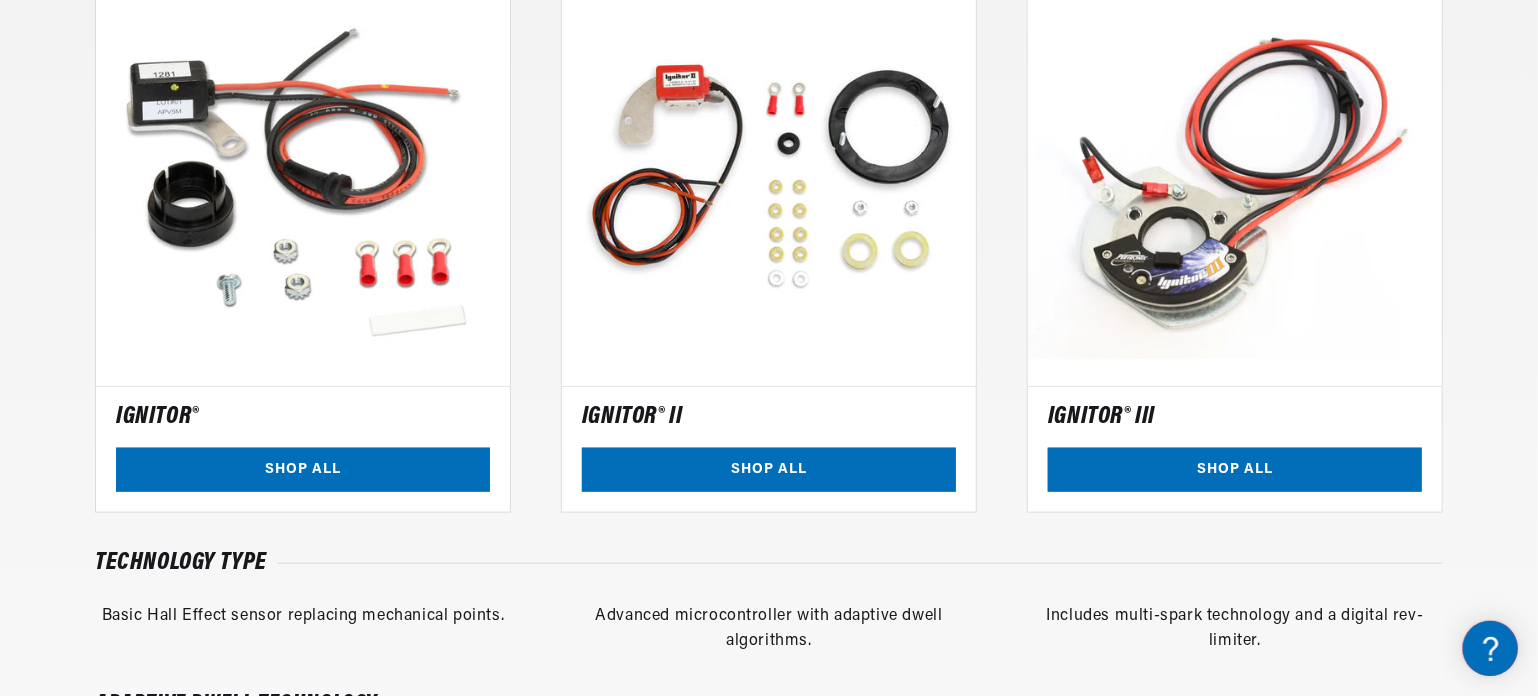 click at bounding box center [1235, 179] 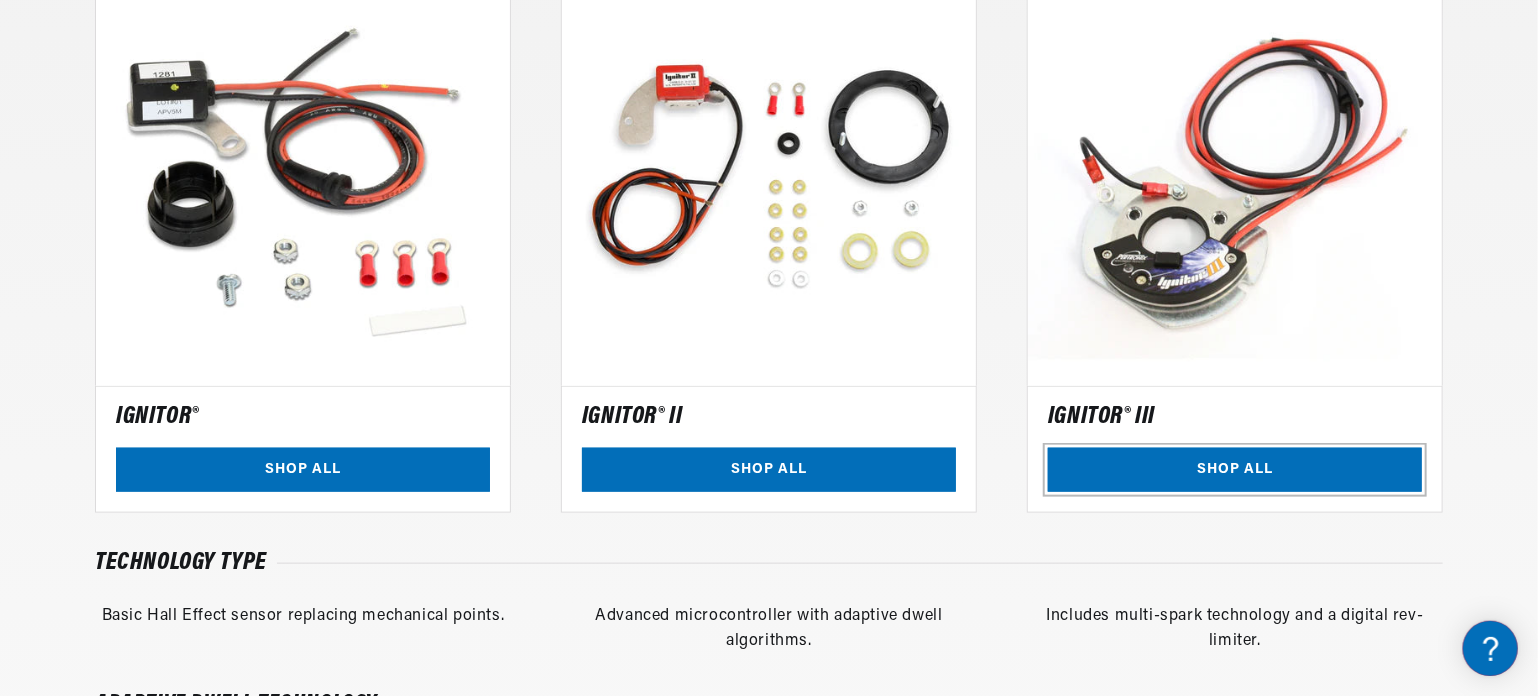 click on "SHOP ALL" at bounding box center [1235, 470] 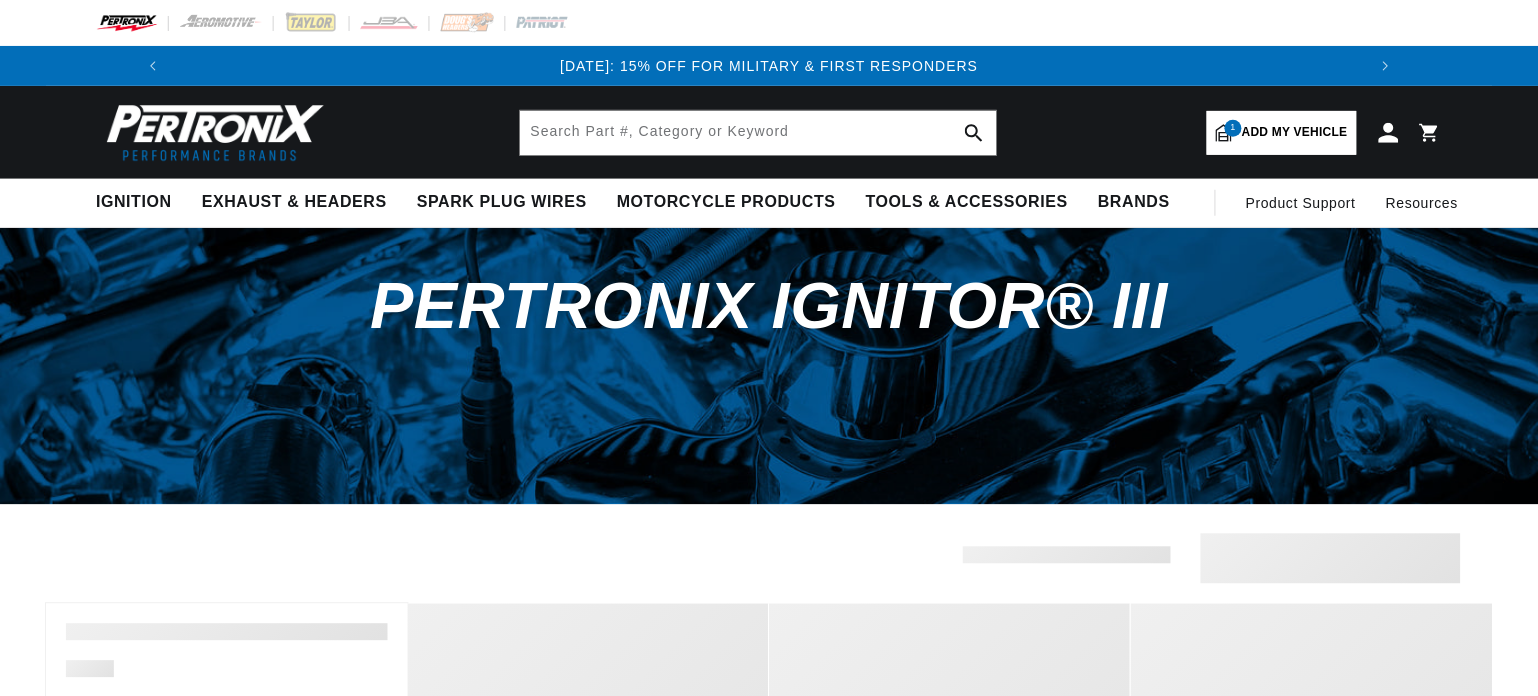 scroll, scrollTop: 0, scrollLeft: 0, axis: both 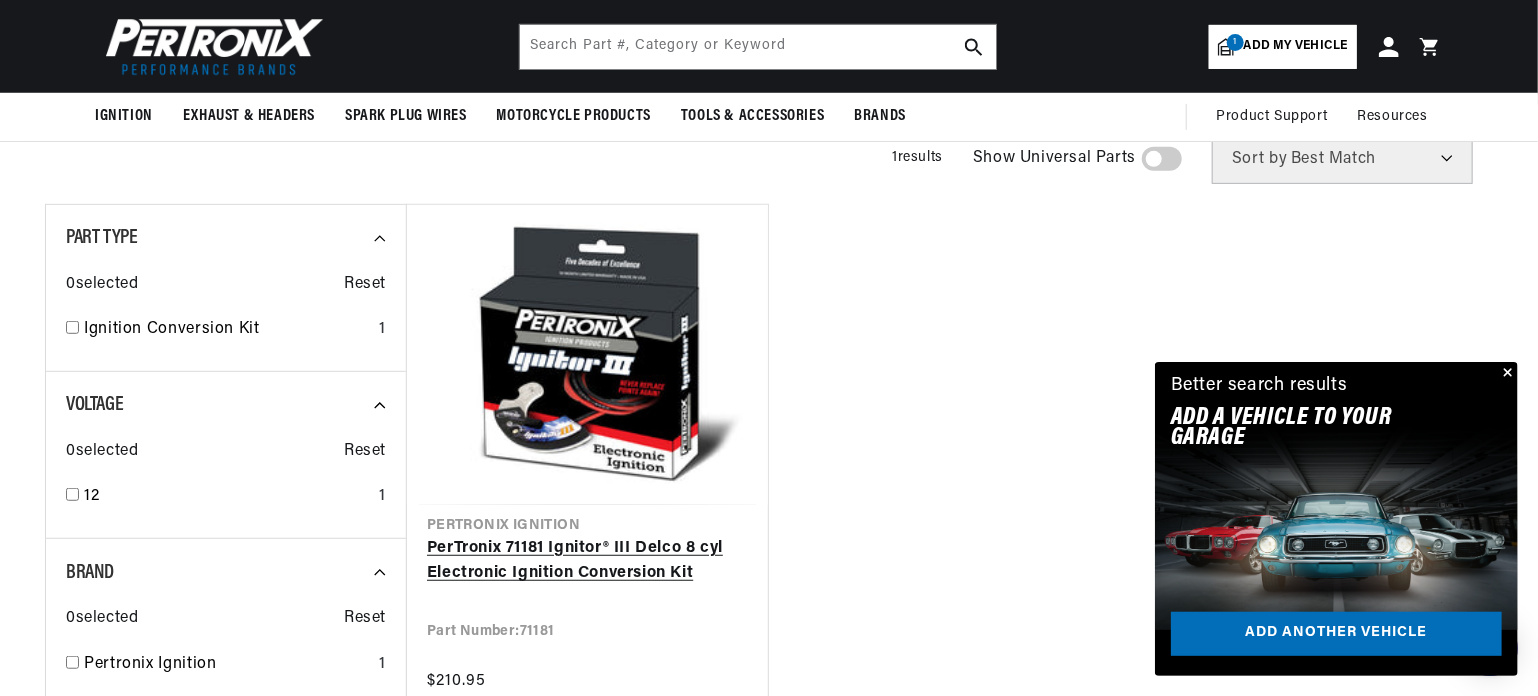 click on "PerTronix 71181 Ignitor® III Delco 8 cyl Electronic Ignition Conversion Kit" at bounding box center (587, 561) 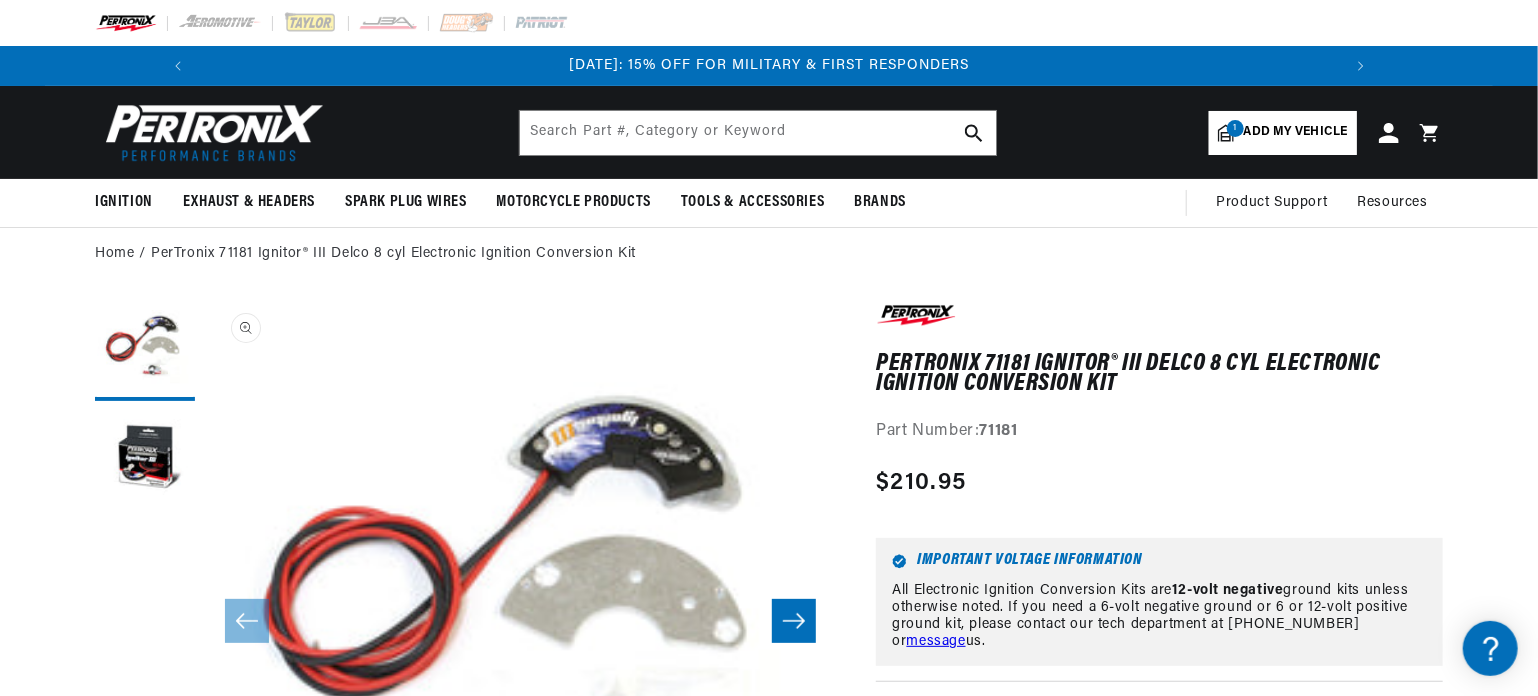 scroll, scrollTop: 200, scrollLeft: 0, axis: vertical 